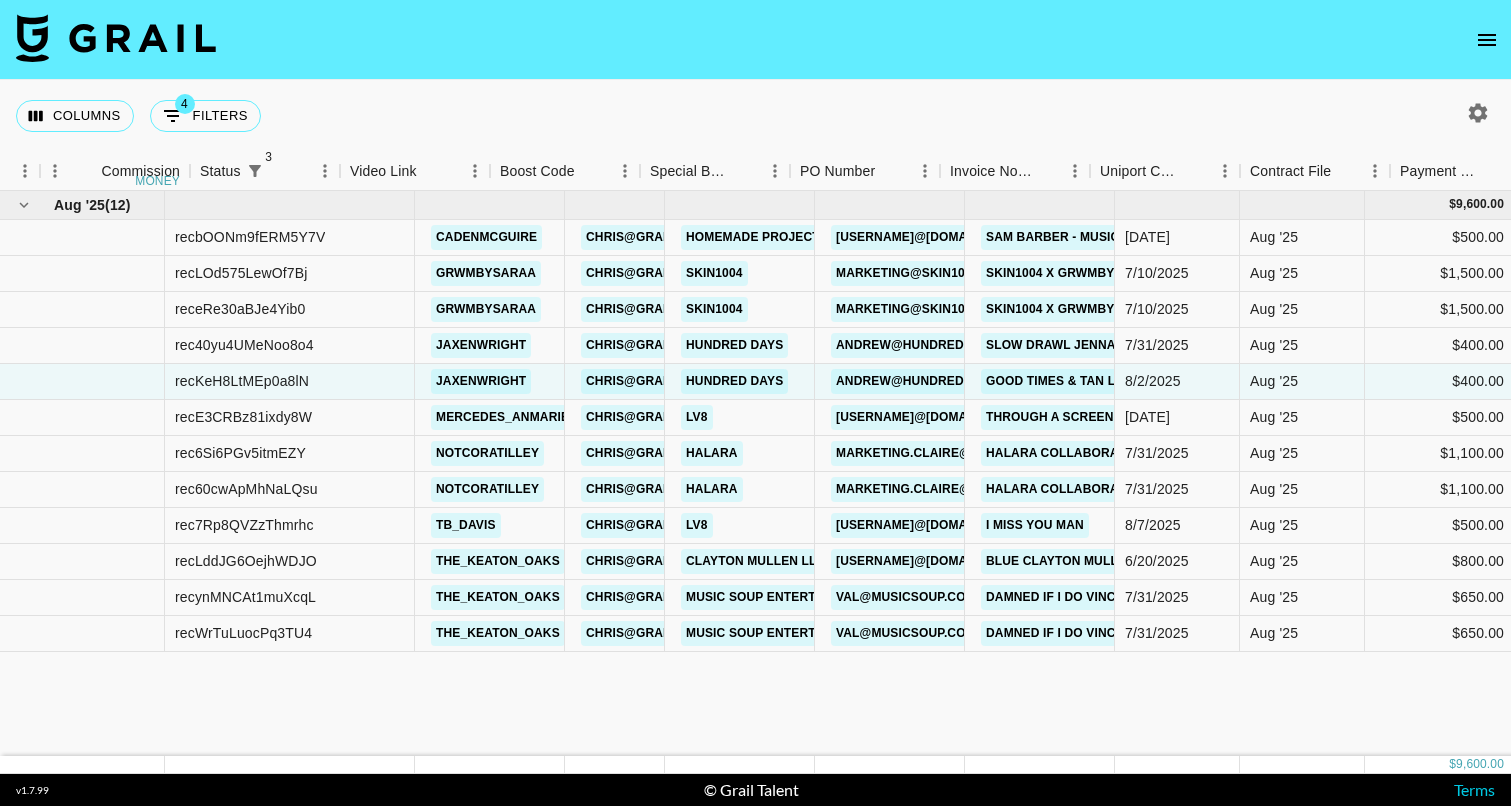 scroll, scrollTop: 0, scrollLeft: 0, axis: both 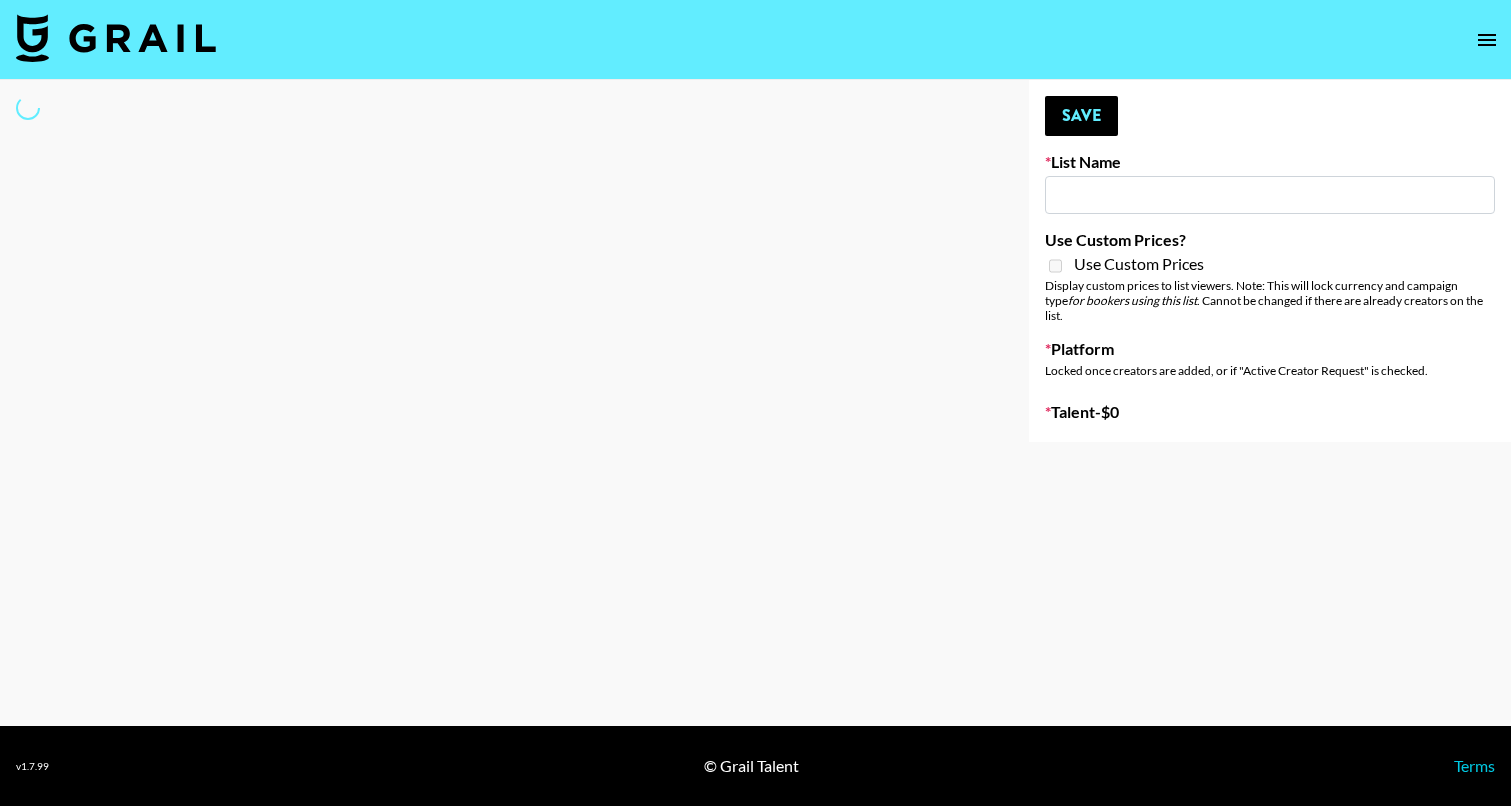type on "Debut single for artist AVGUSTA" 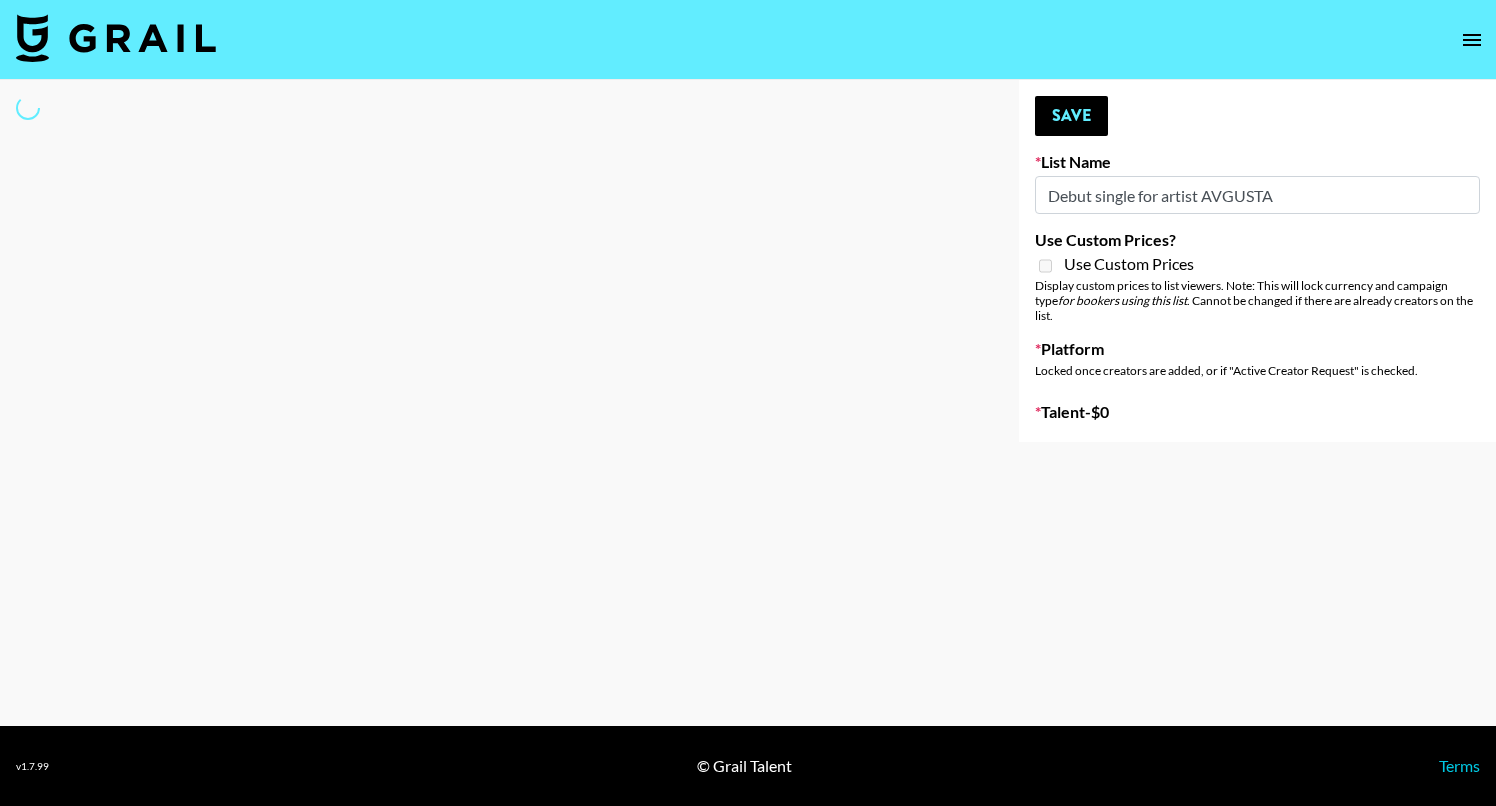 select on "Song" 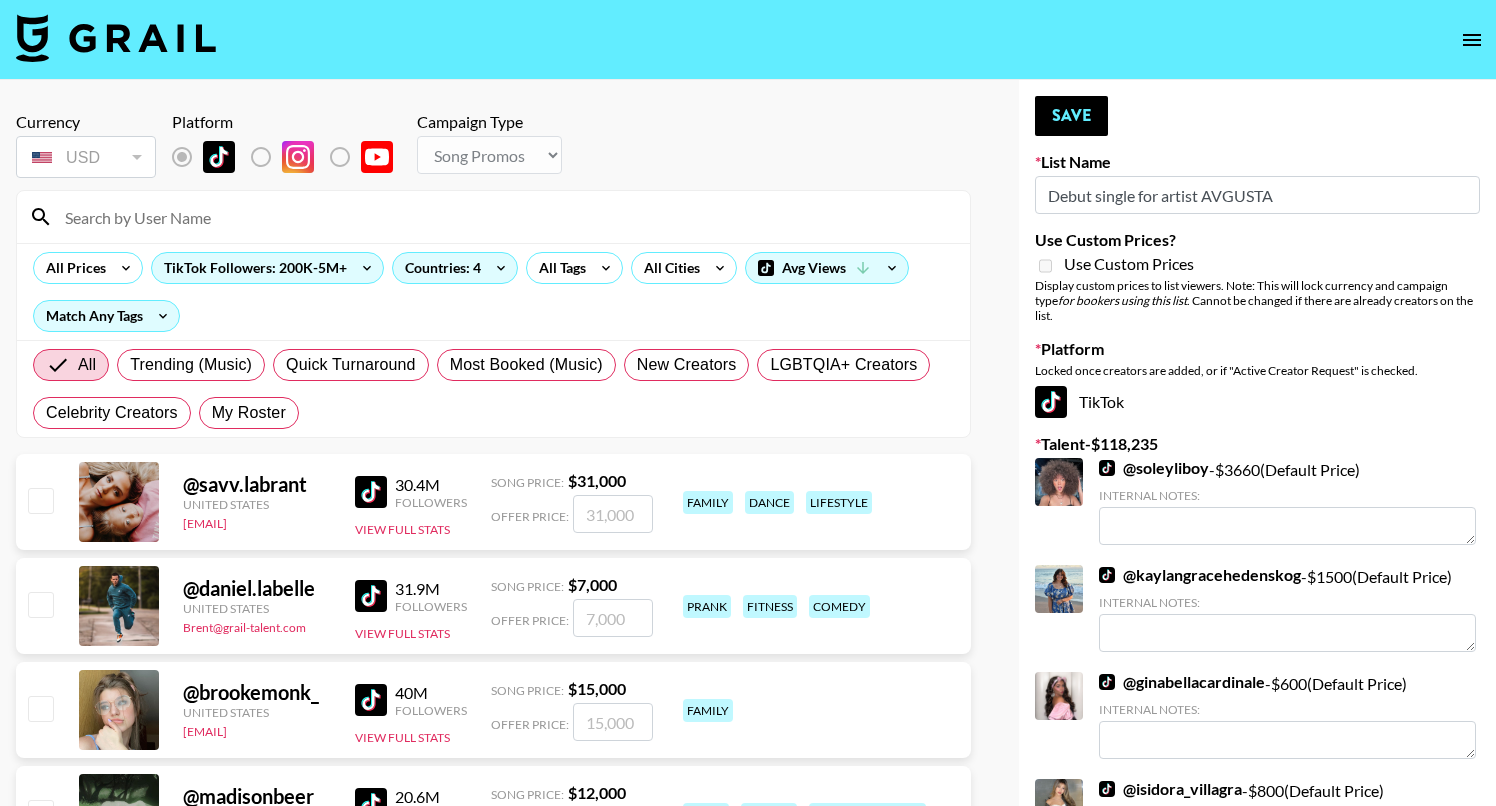 click at bounding box center [505, 217] 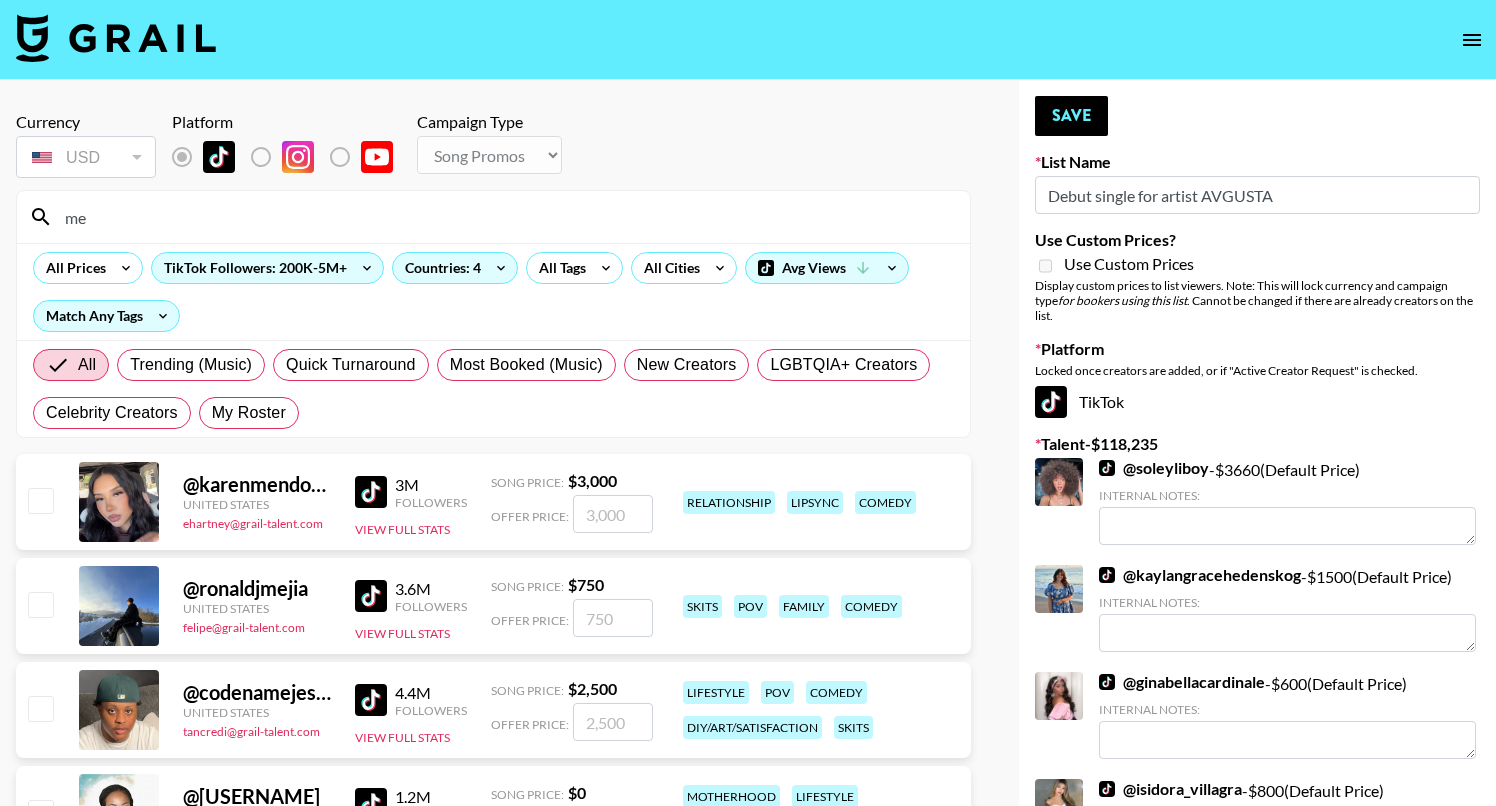type on "m" 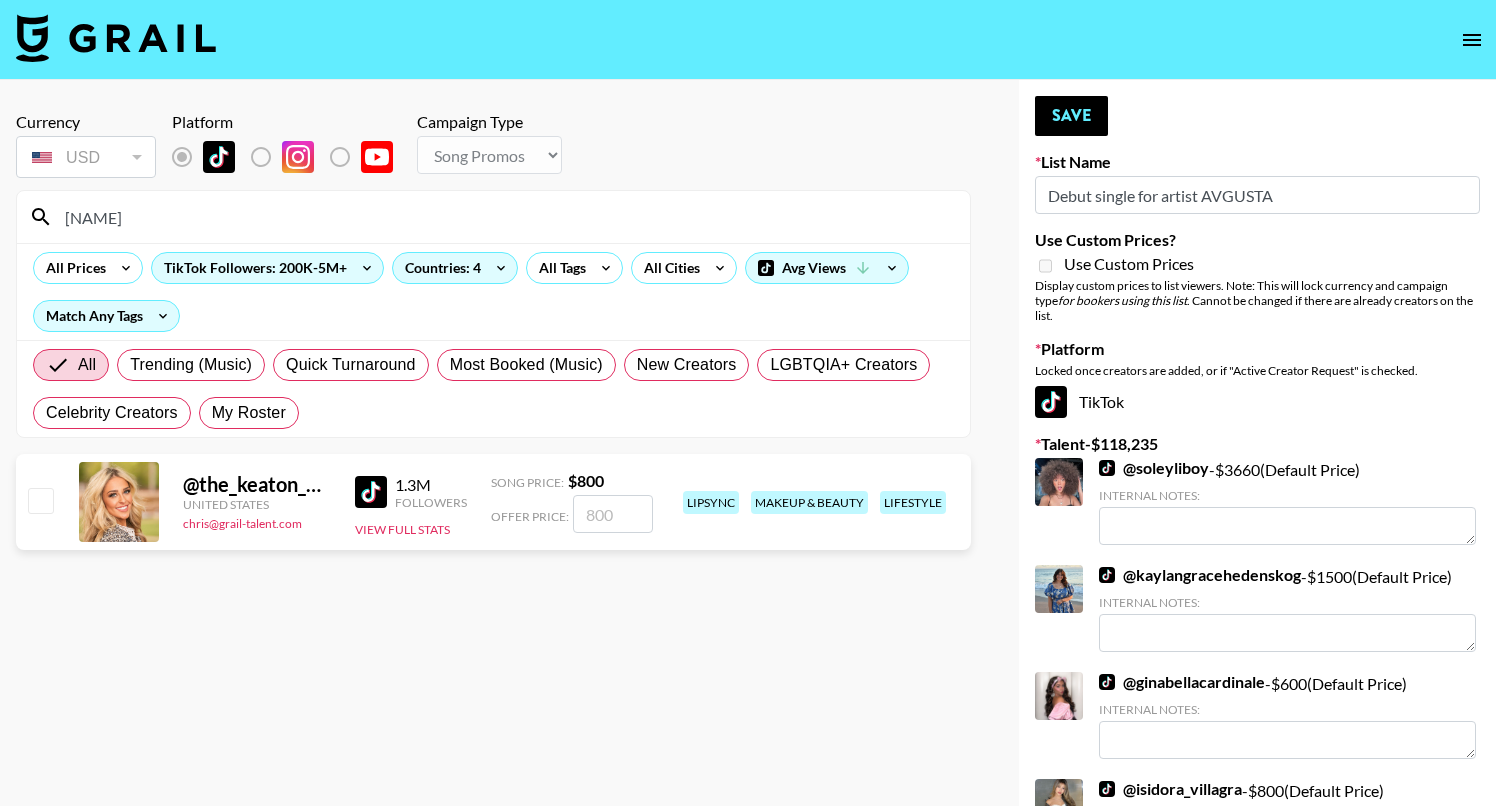 type on "[NAME]" 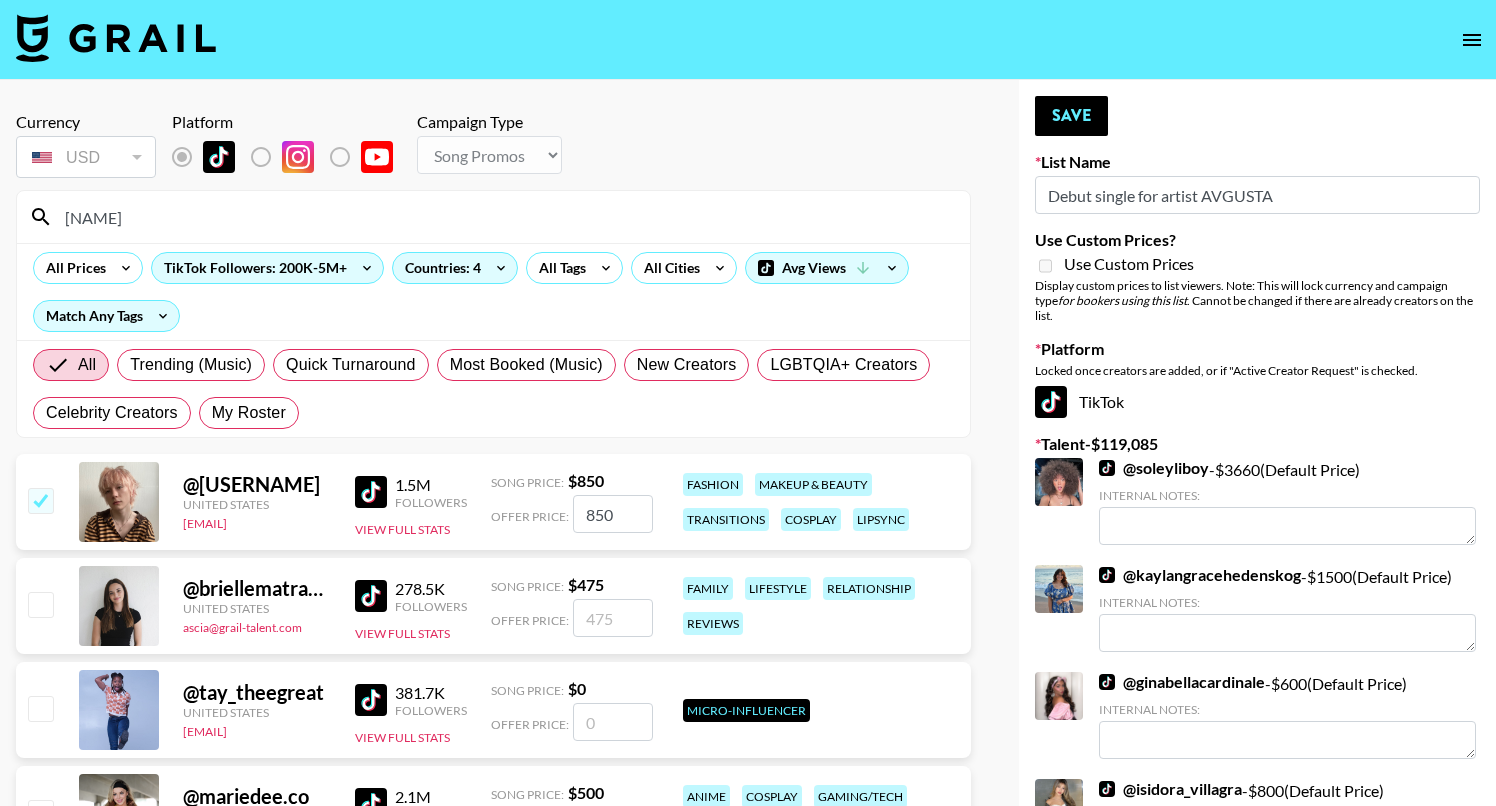 click at bounding box center [40, 500] 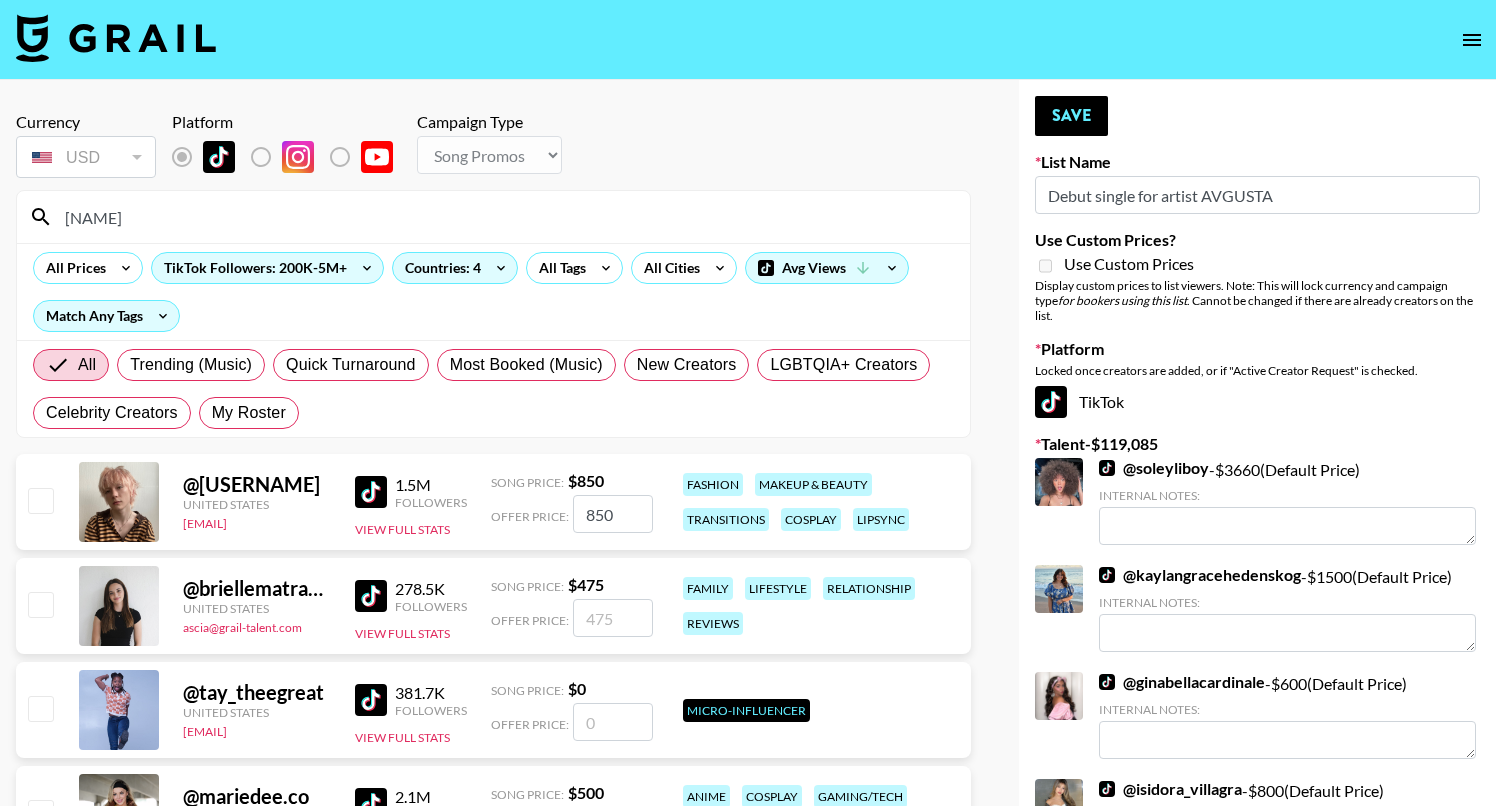 checkbox on "false" 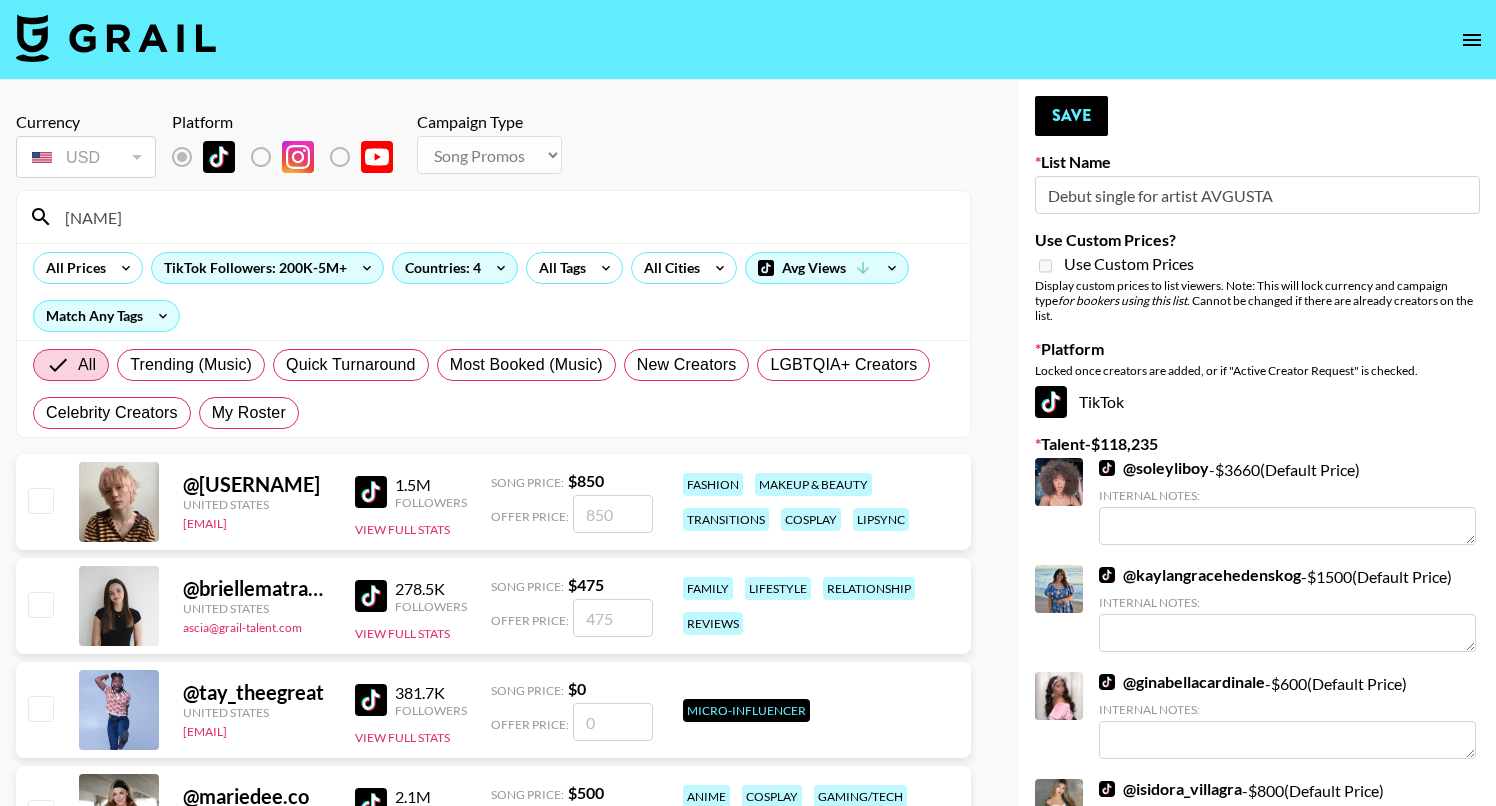 scroll, scrollTop: 0, scrollLeft: 0, axis: both 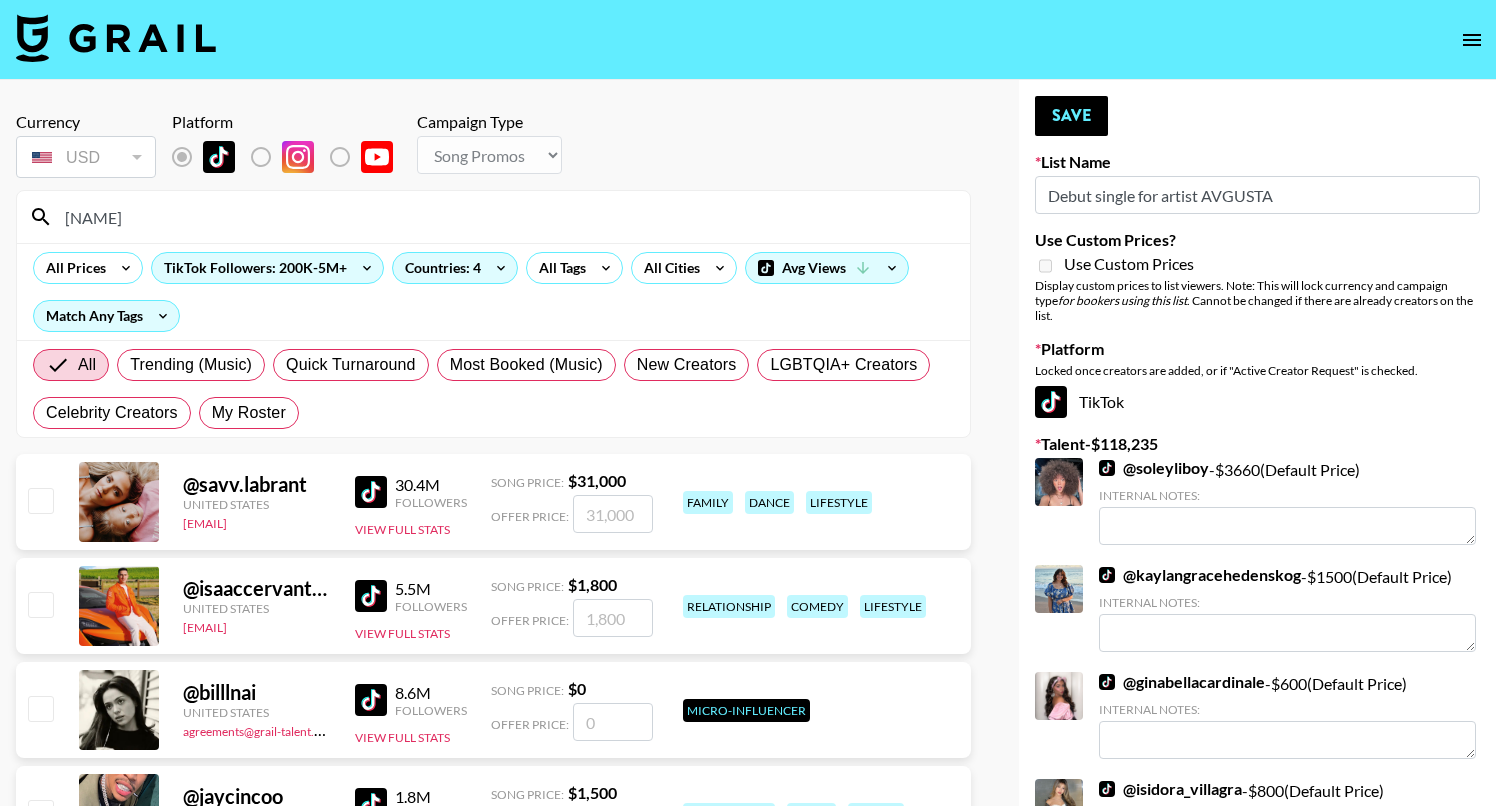 type on "e" 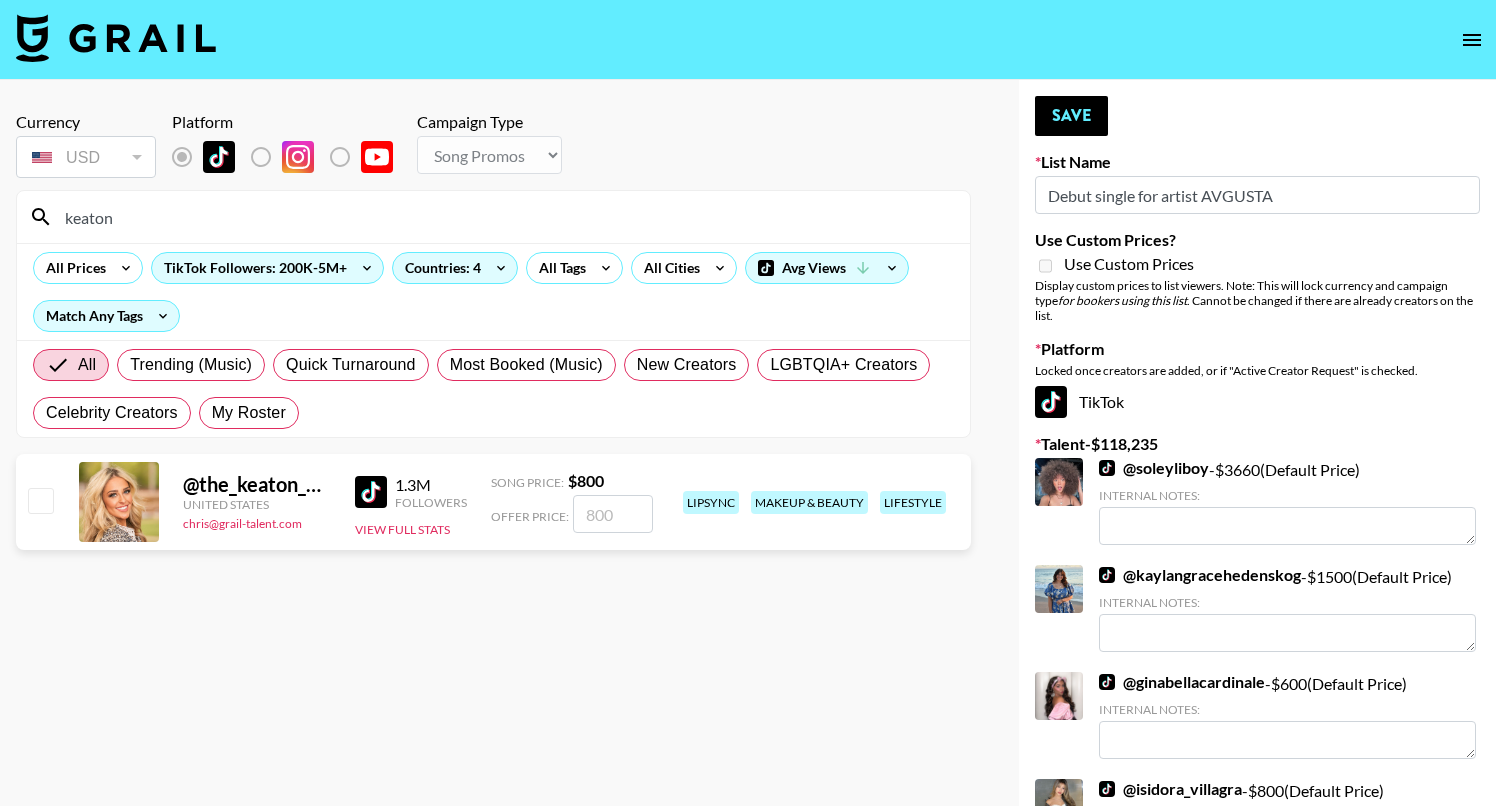 type on "keaton" 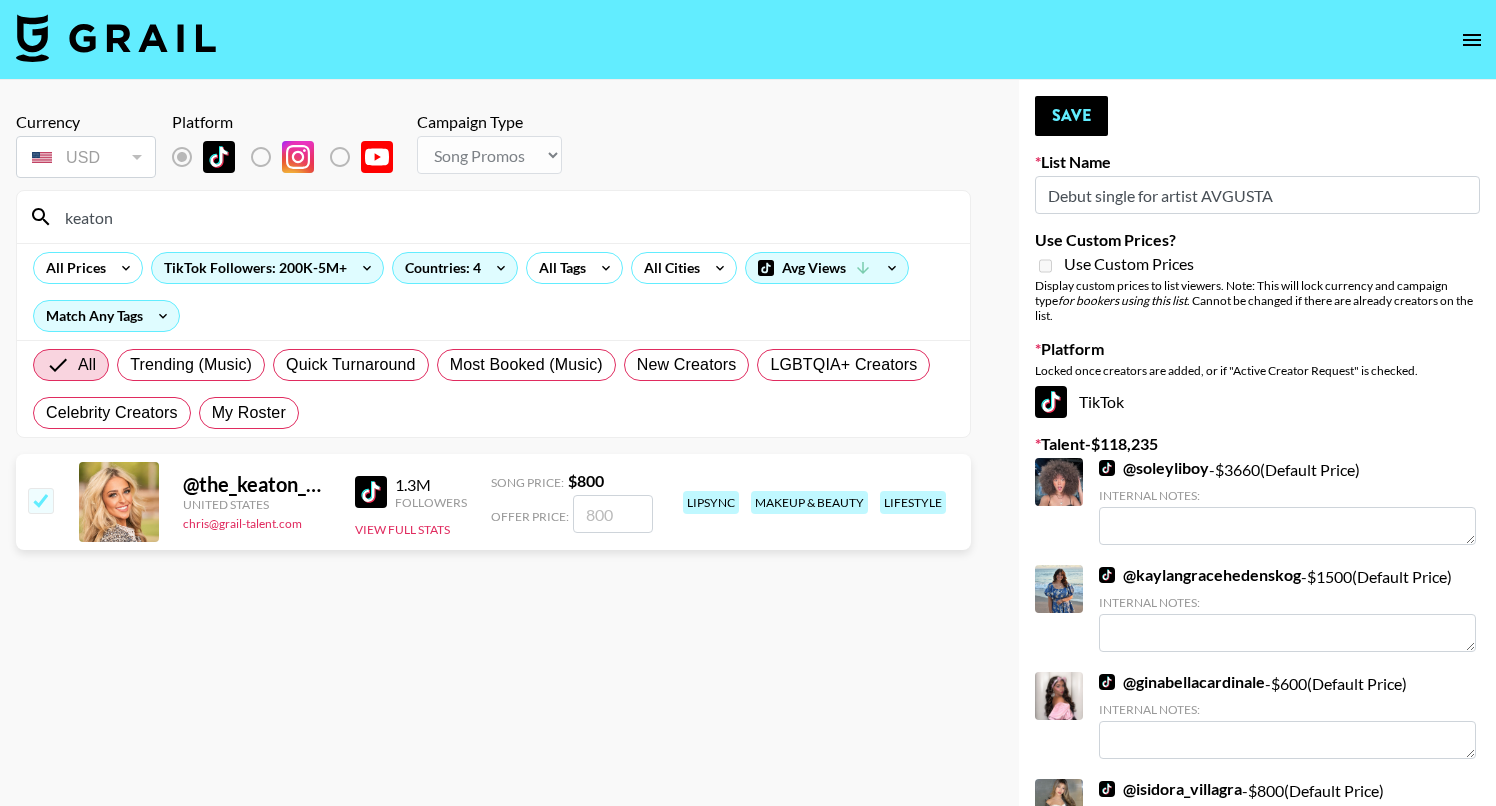 checkbox on "true" 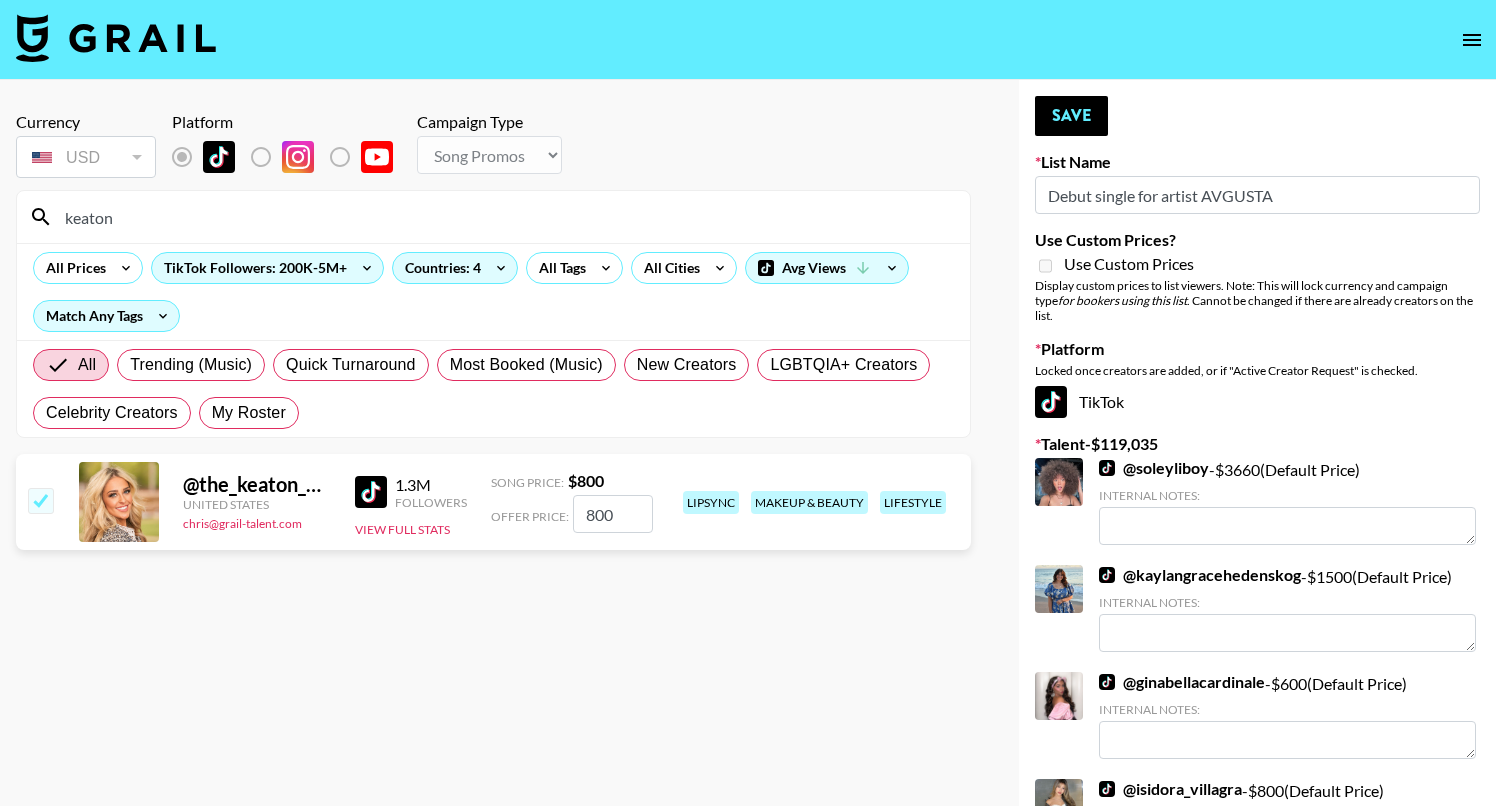 drag, startPoint x: 133, startPoint y: 220, endPoint x: 44, endPoint y: 217, distance: 89.050545 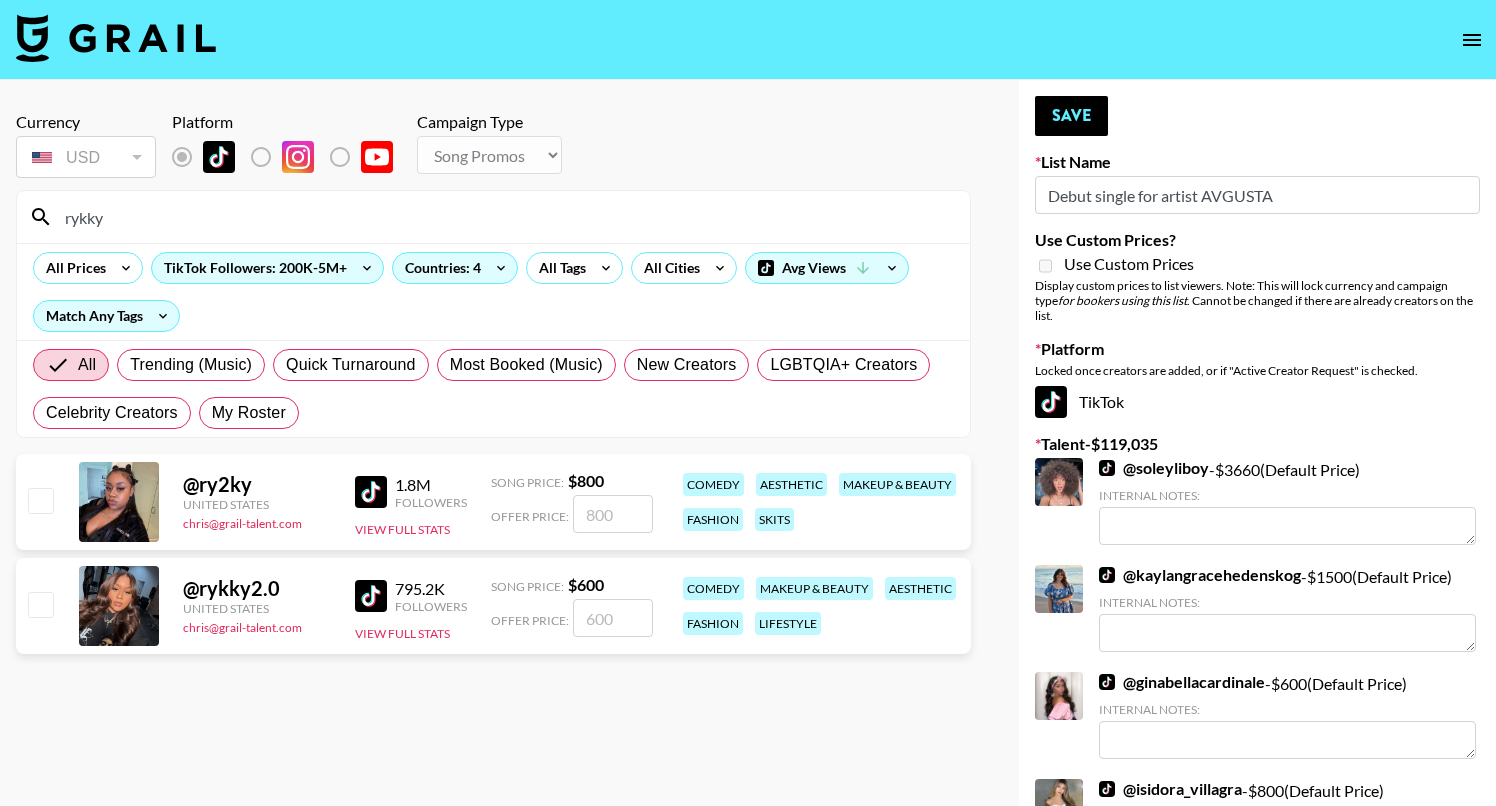 type on "rykky" 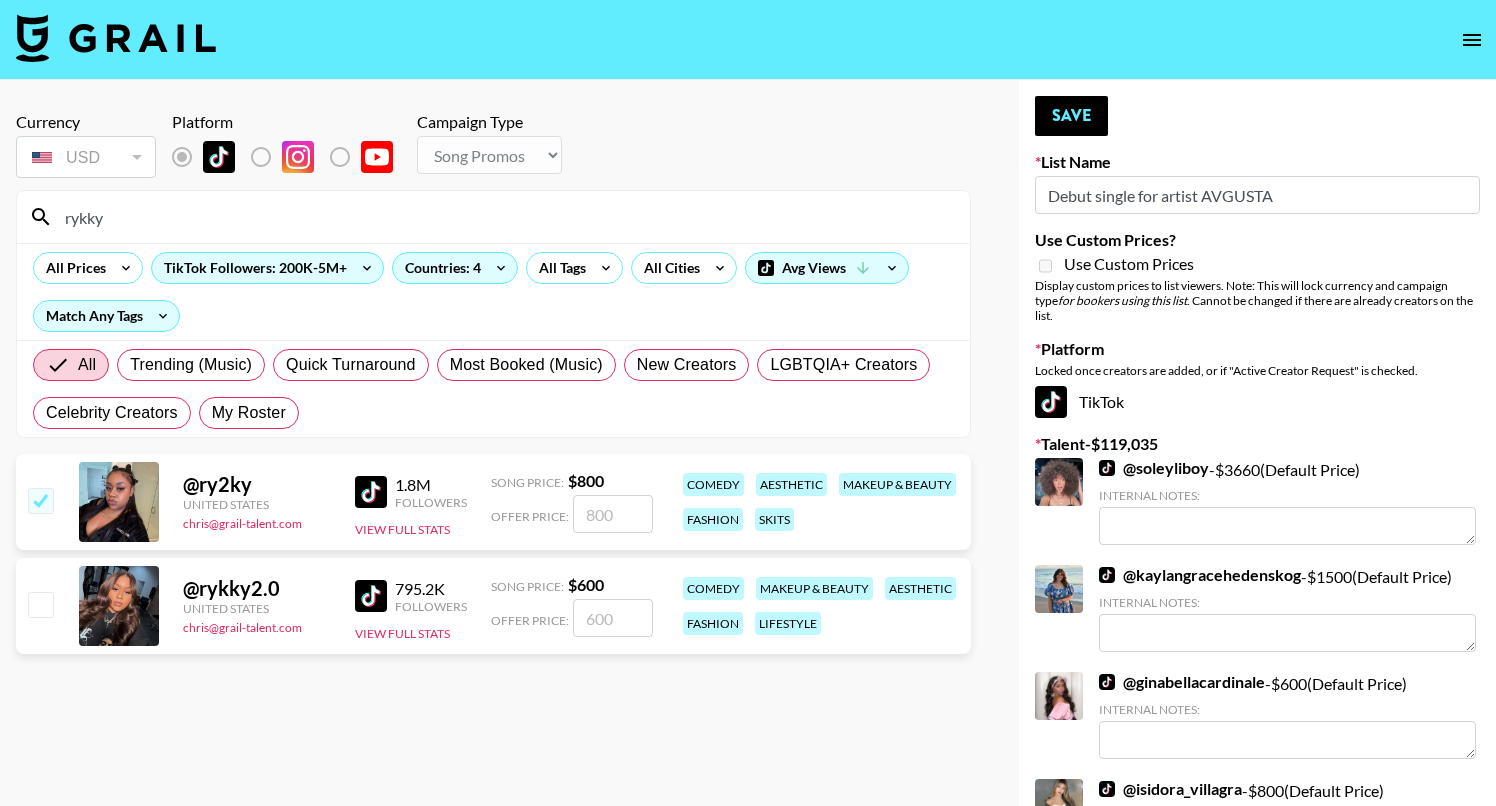 checkbox on "true" 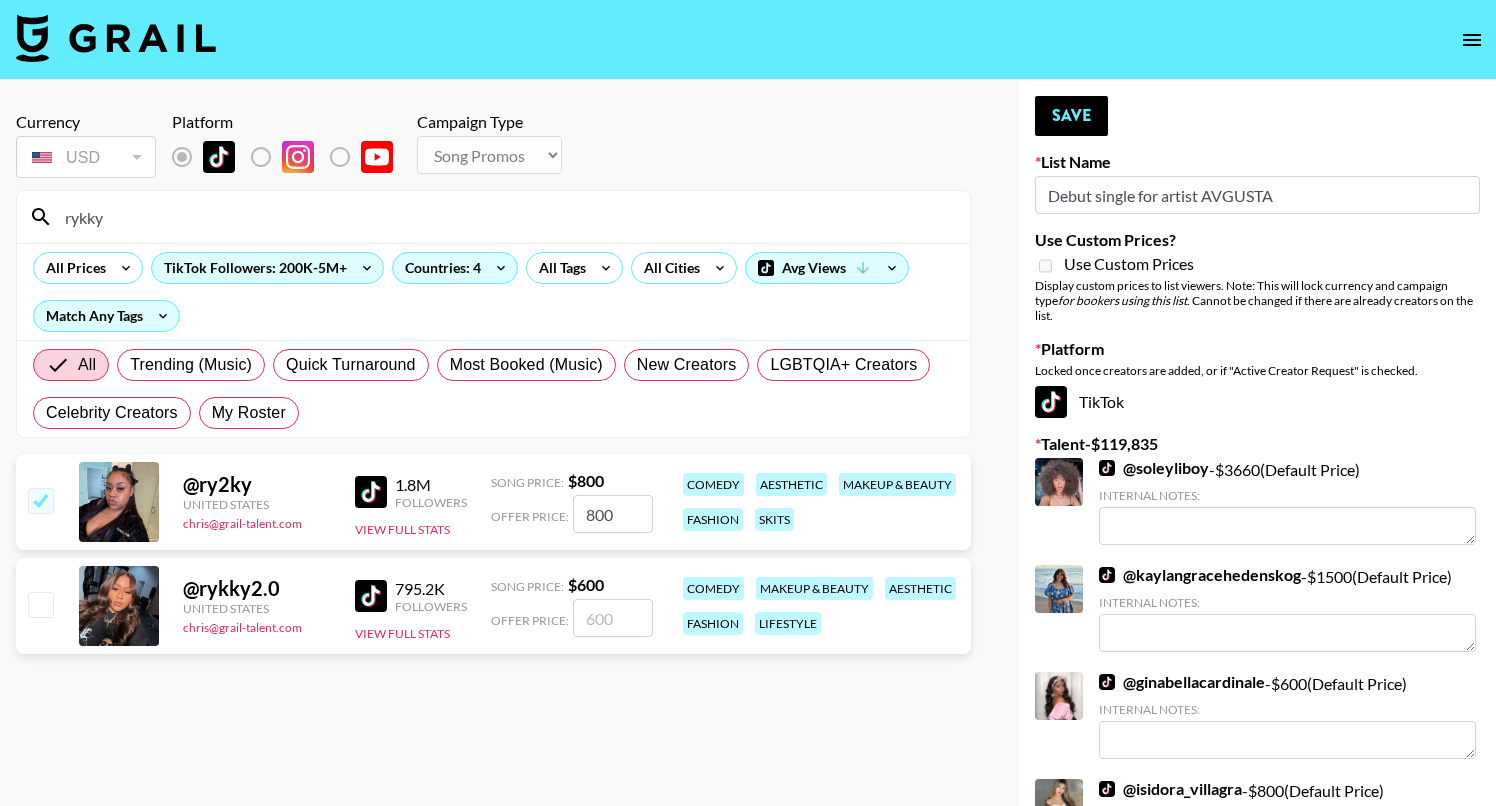 click at bounding box center (40, 604) 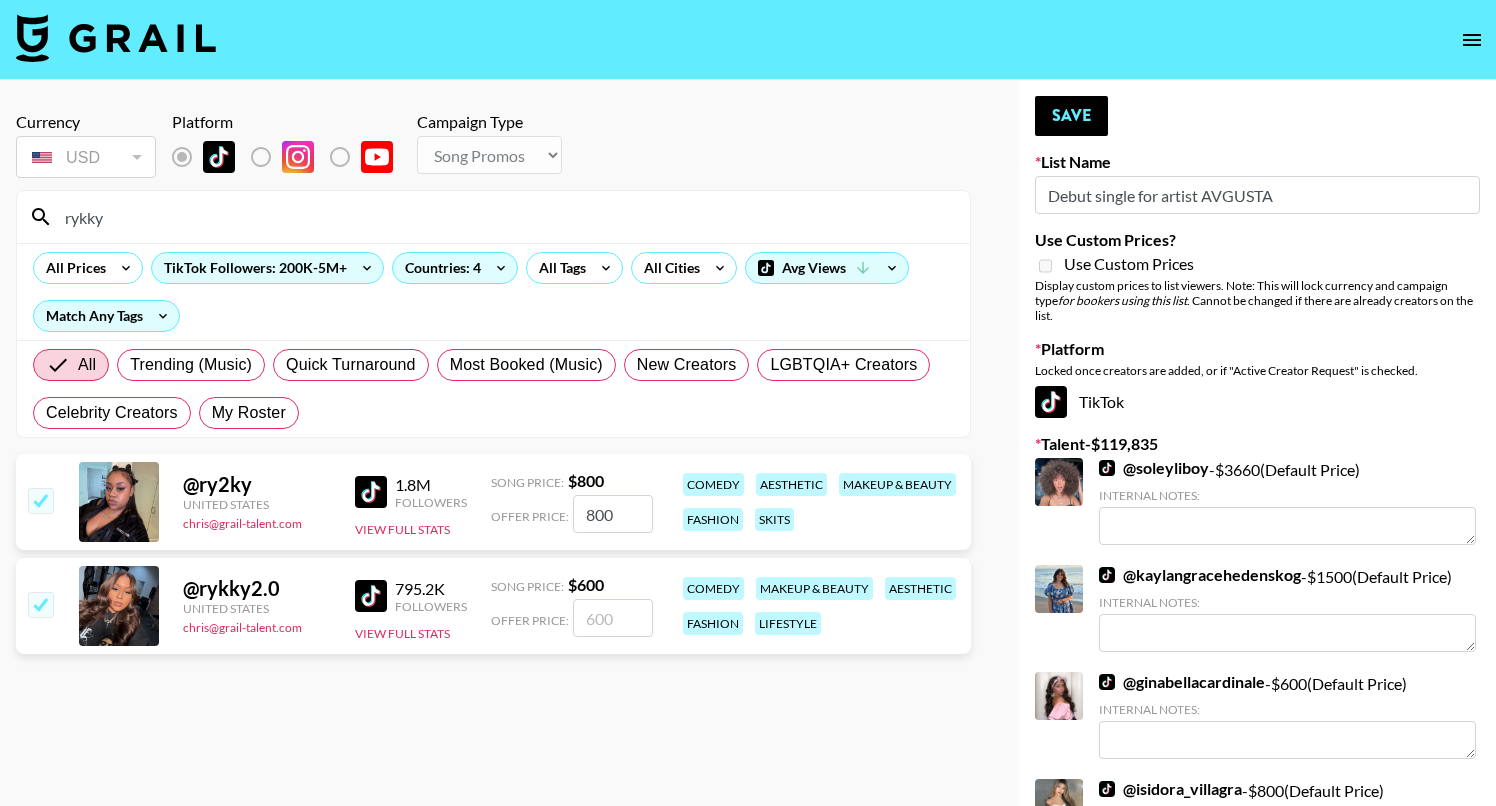 checkbox on "true" 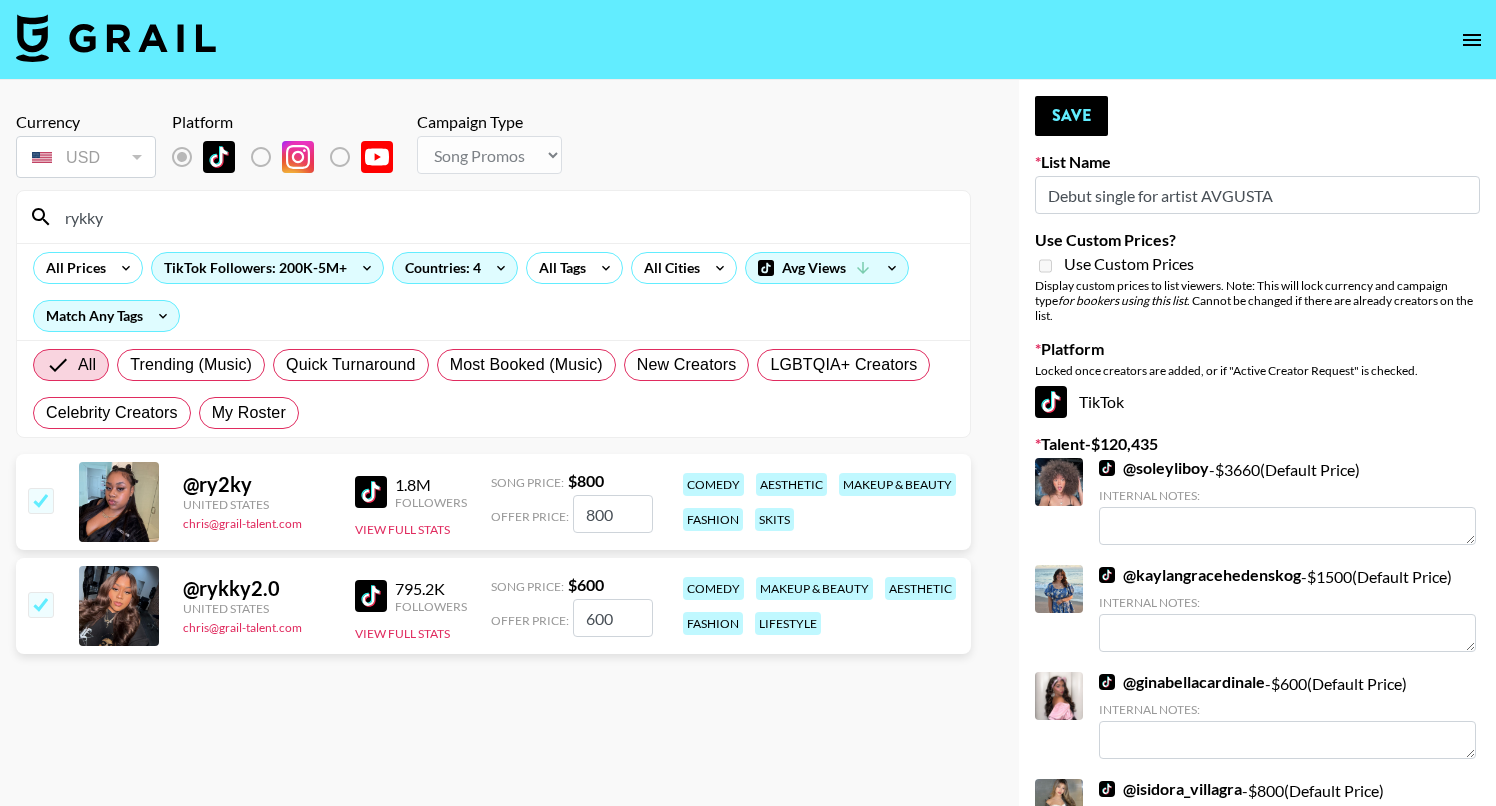 click on "rykky" at bounding box center [505, 217] 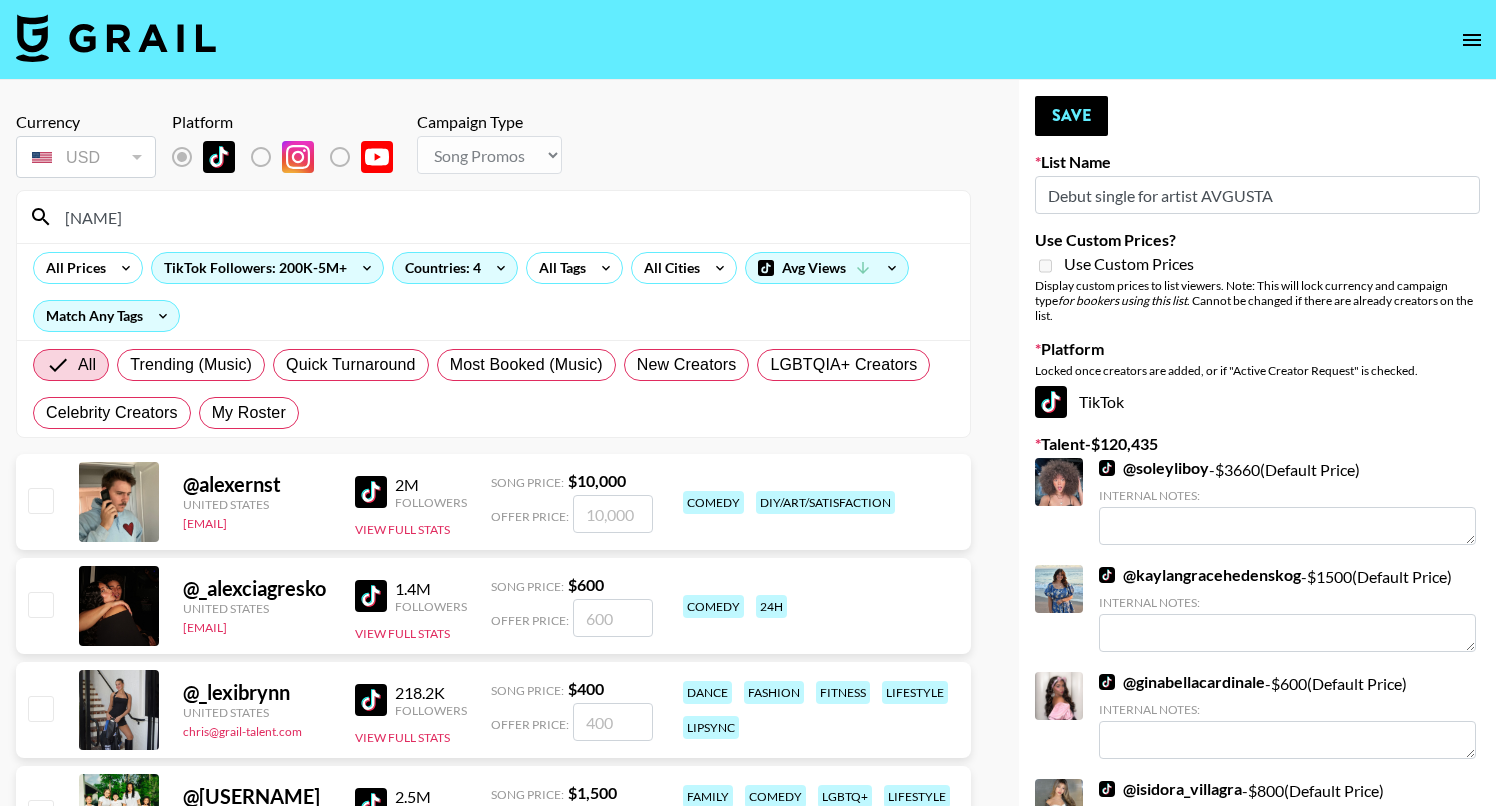 type on "[NAME]" 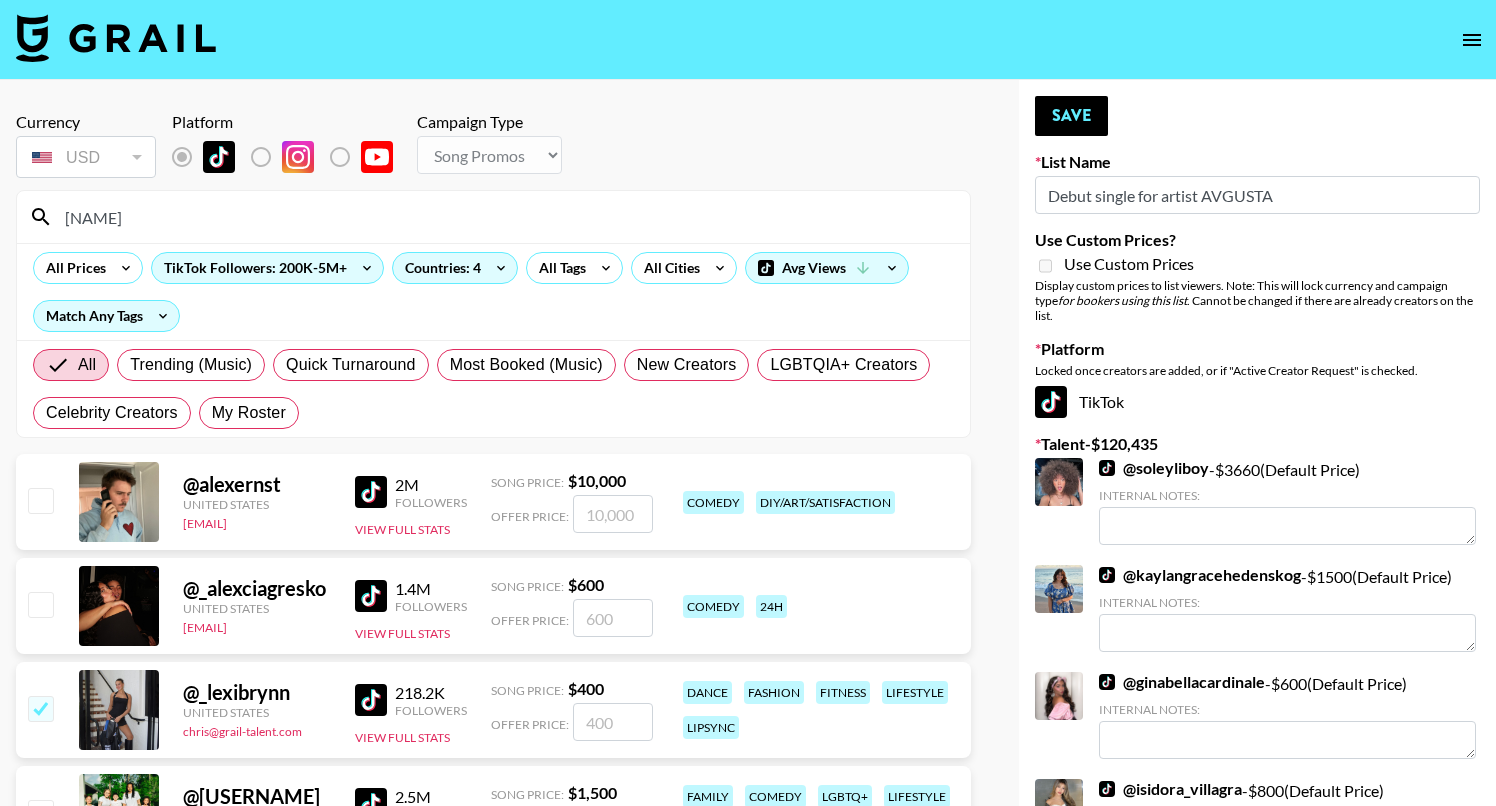 checkbox on "true" 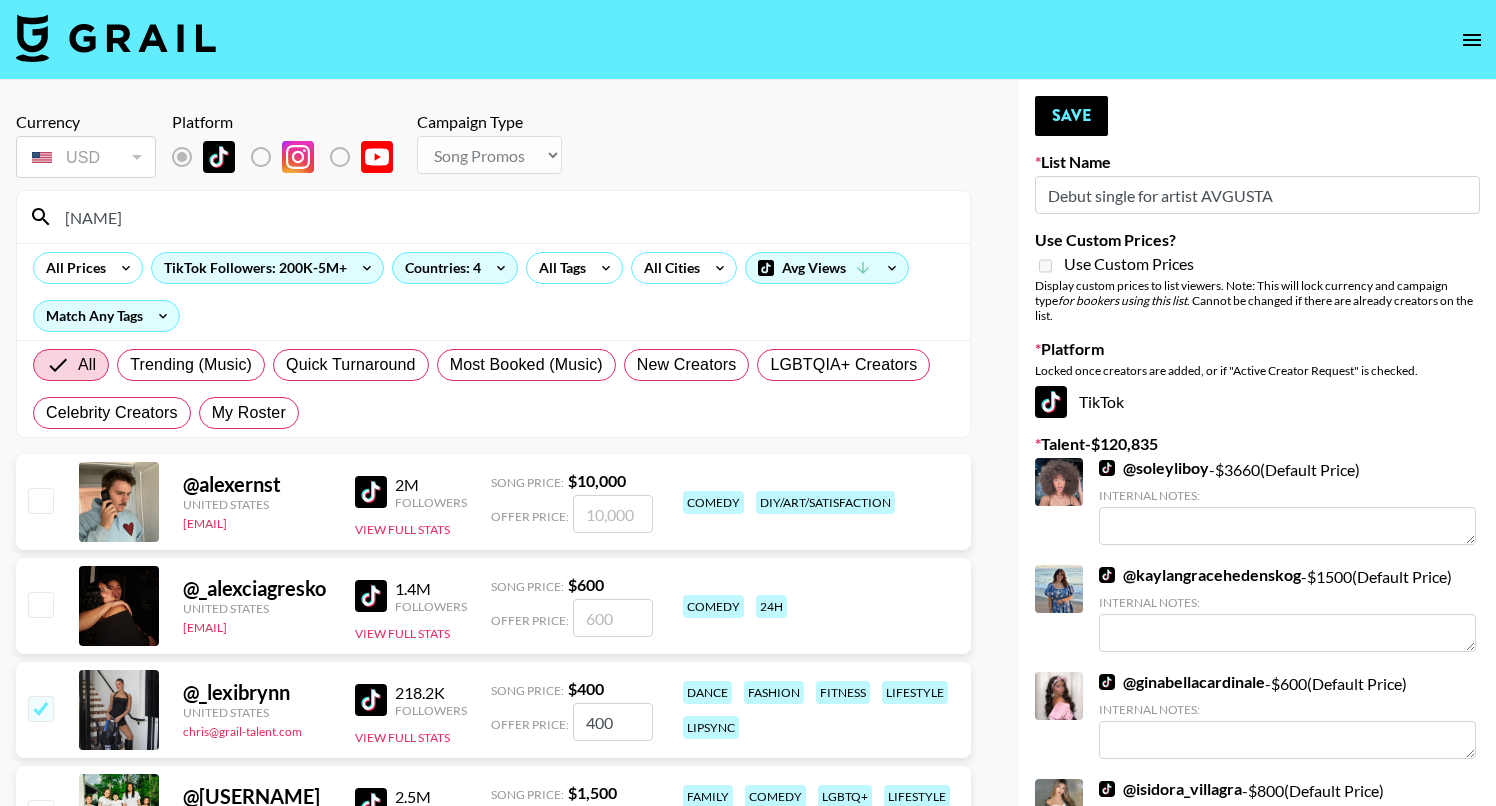 click on "[NAME]" at bounding box center [505, 217] 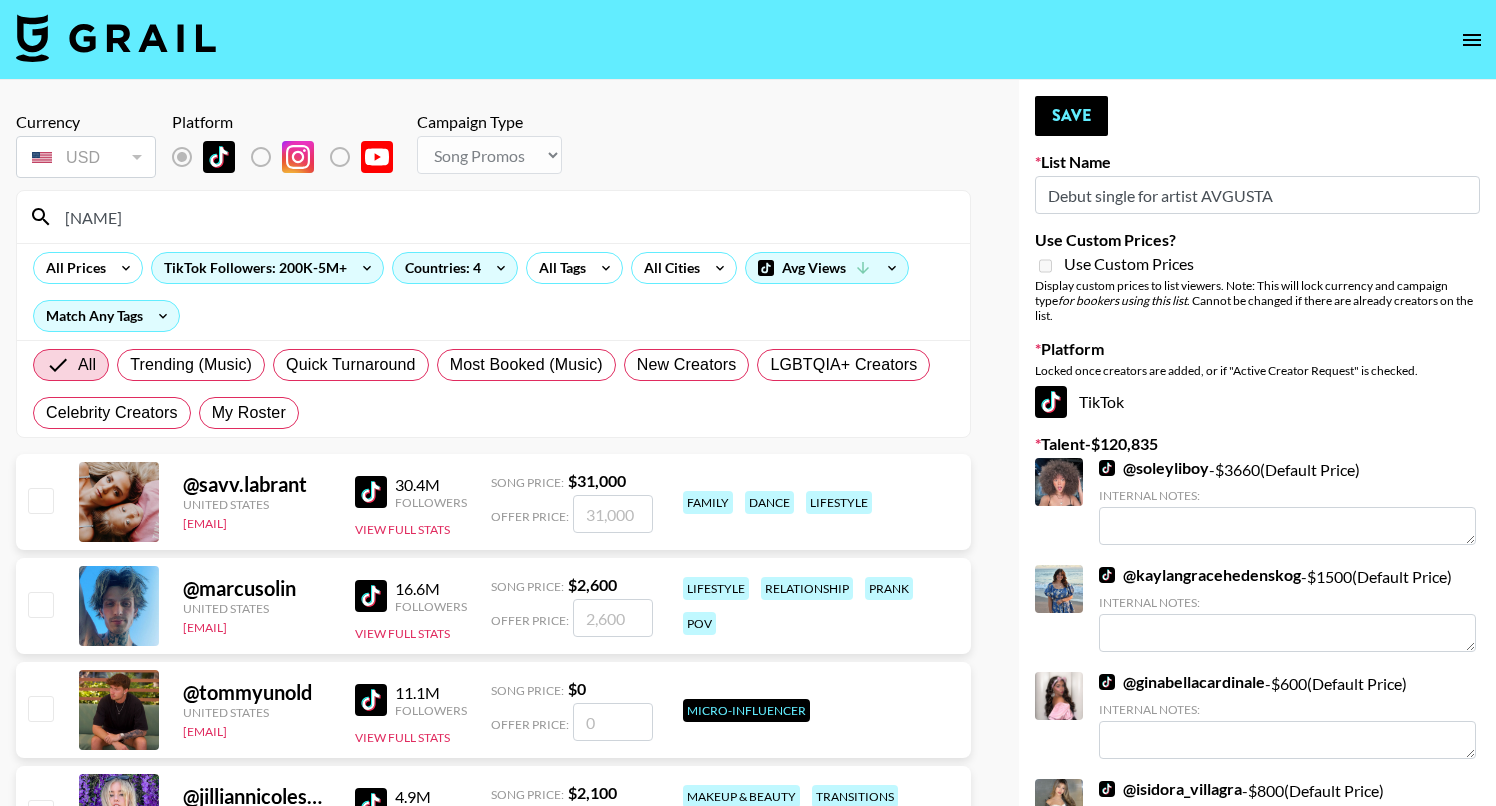type on "o" 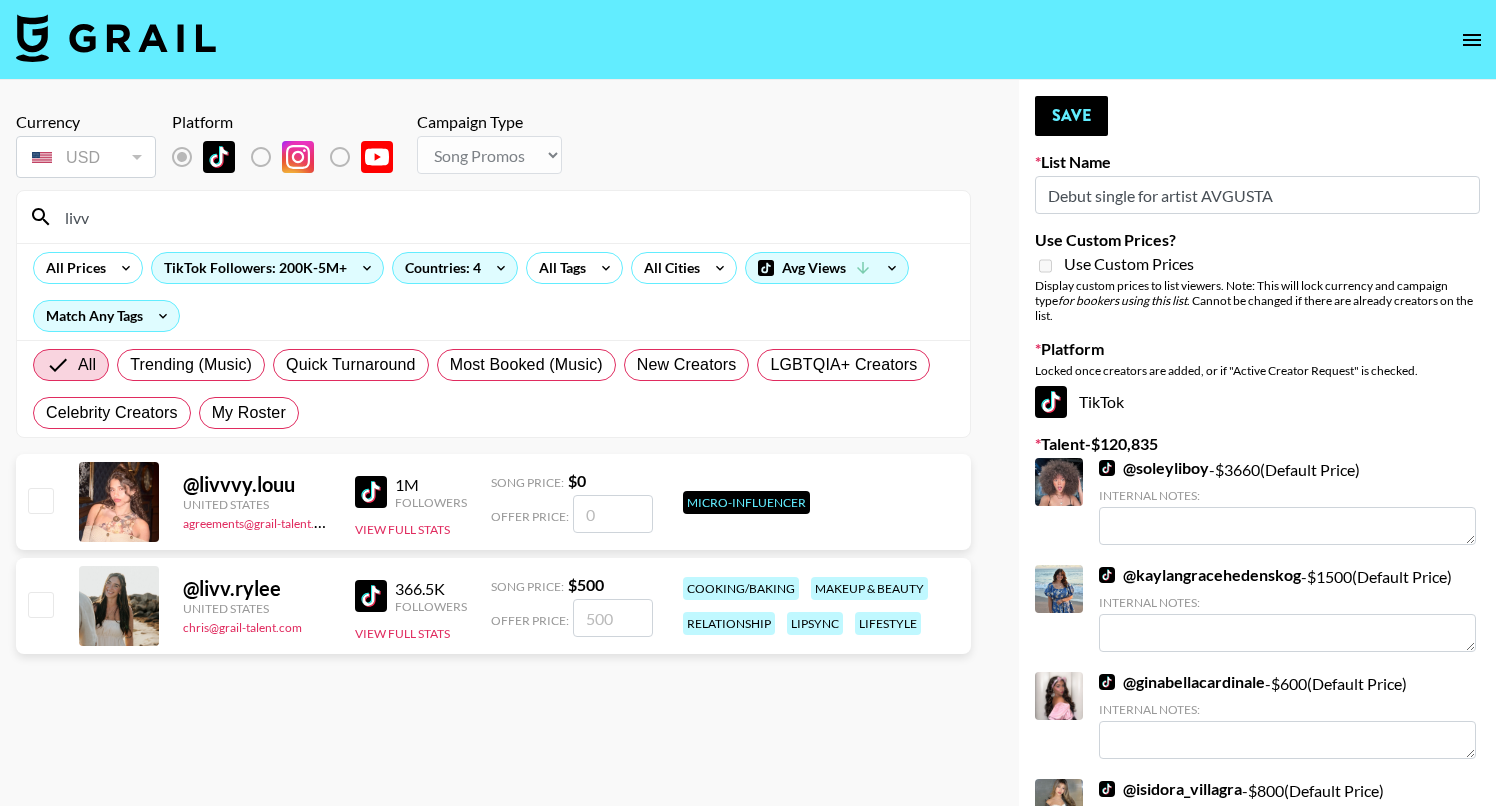 type on "livv" 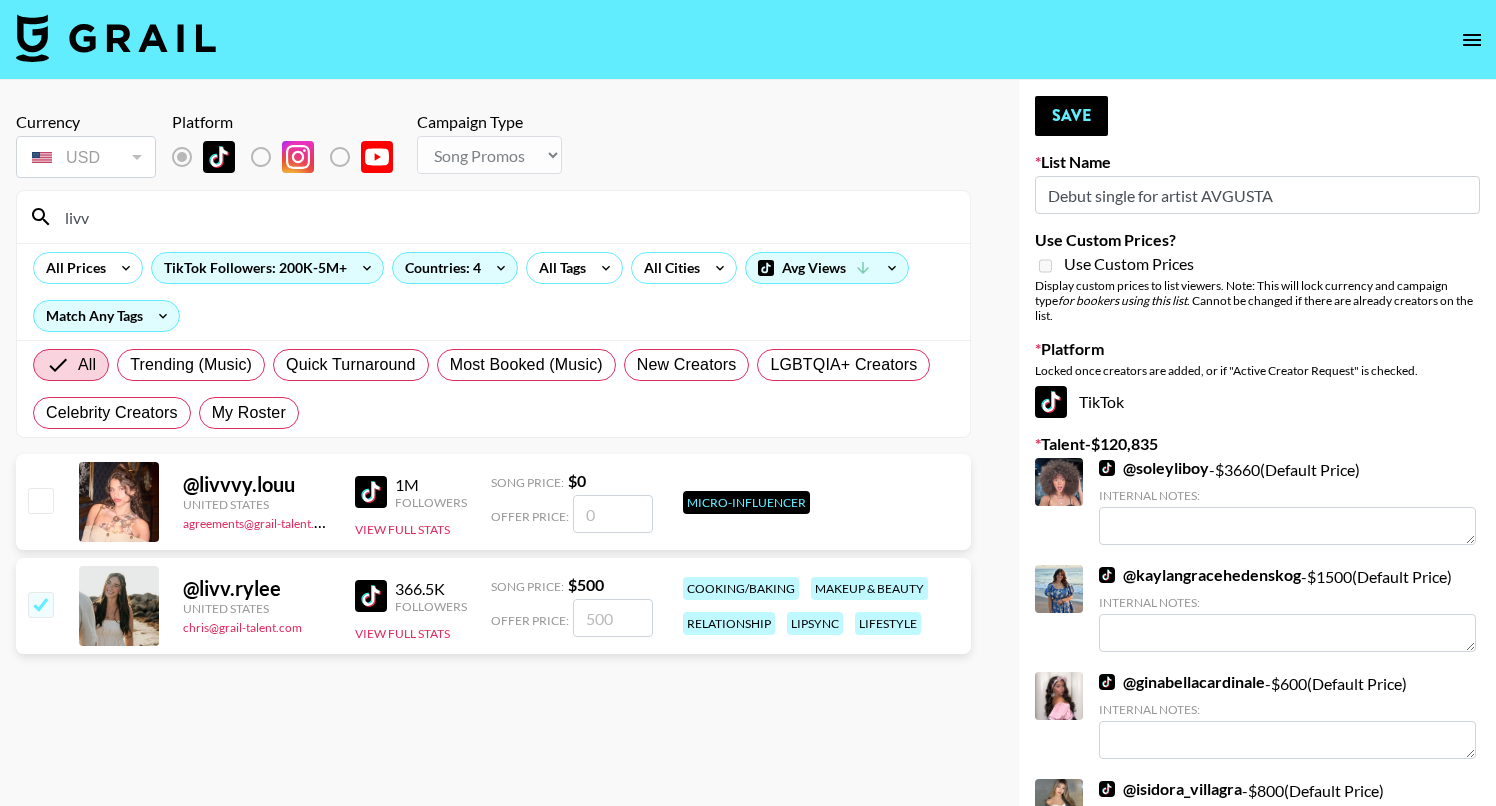 checkbox on "true" 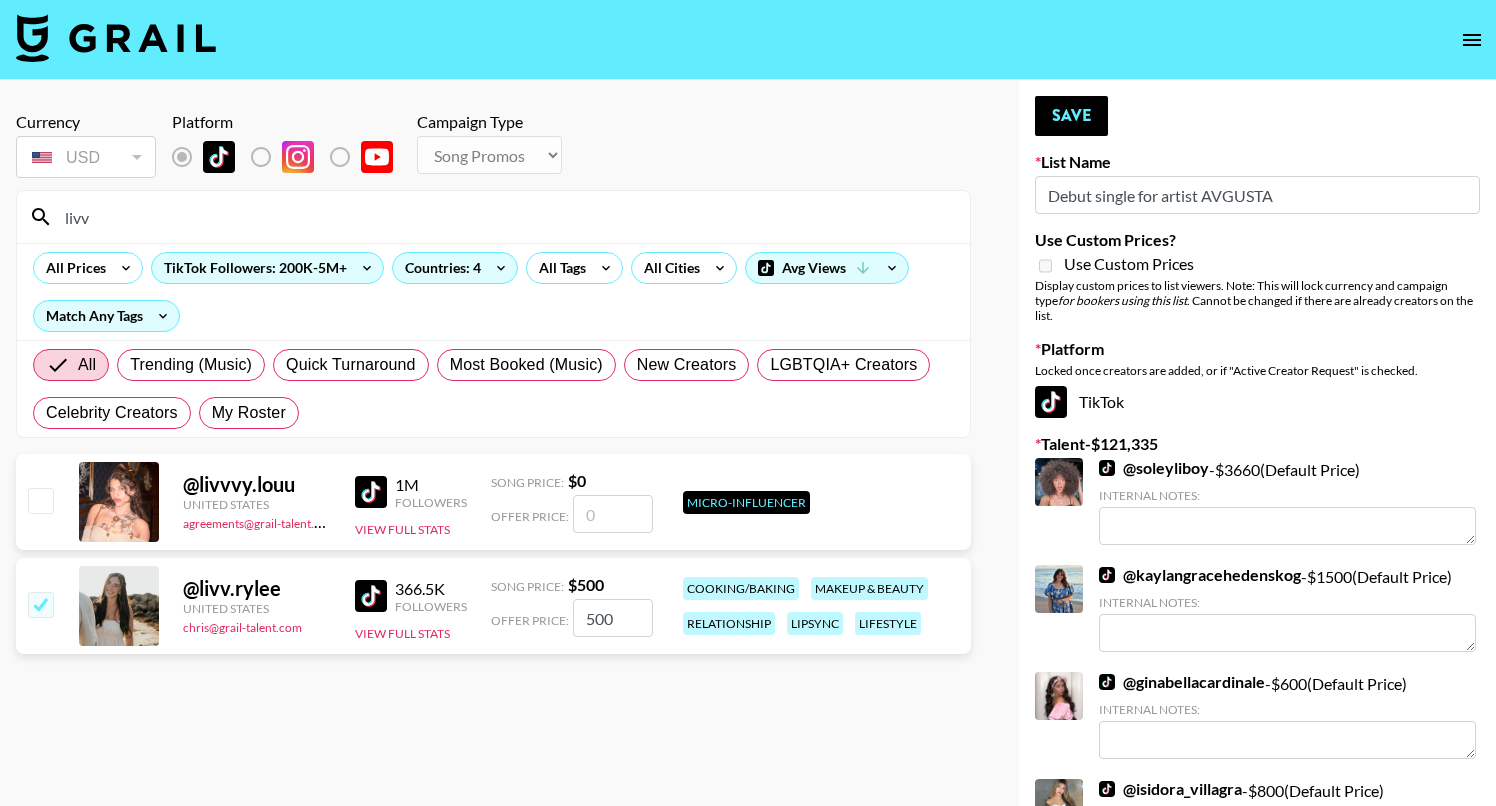 click on "livv" at bounding box center [505, 217] 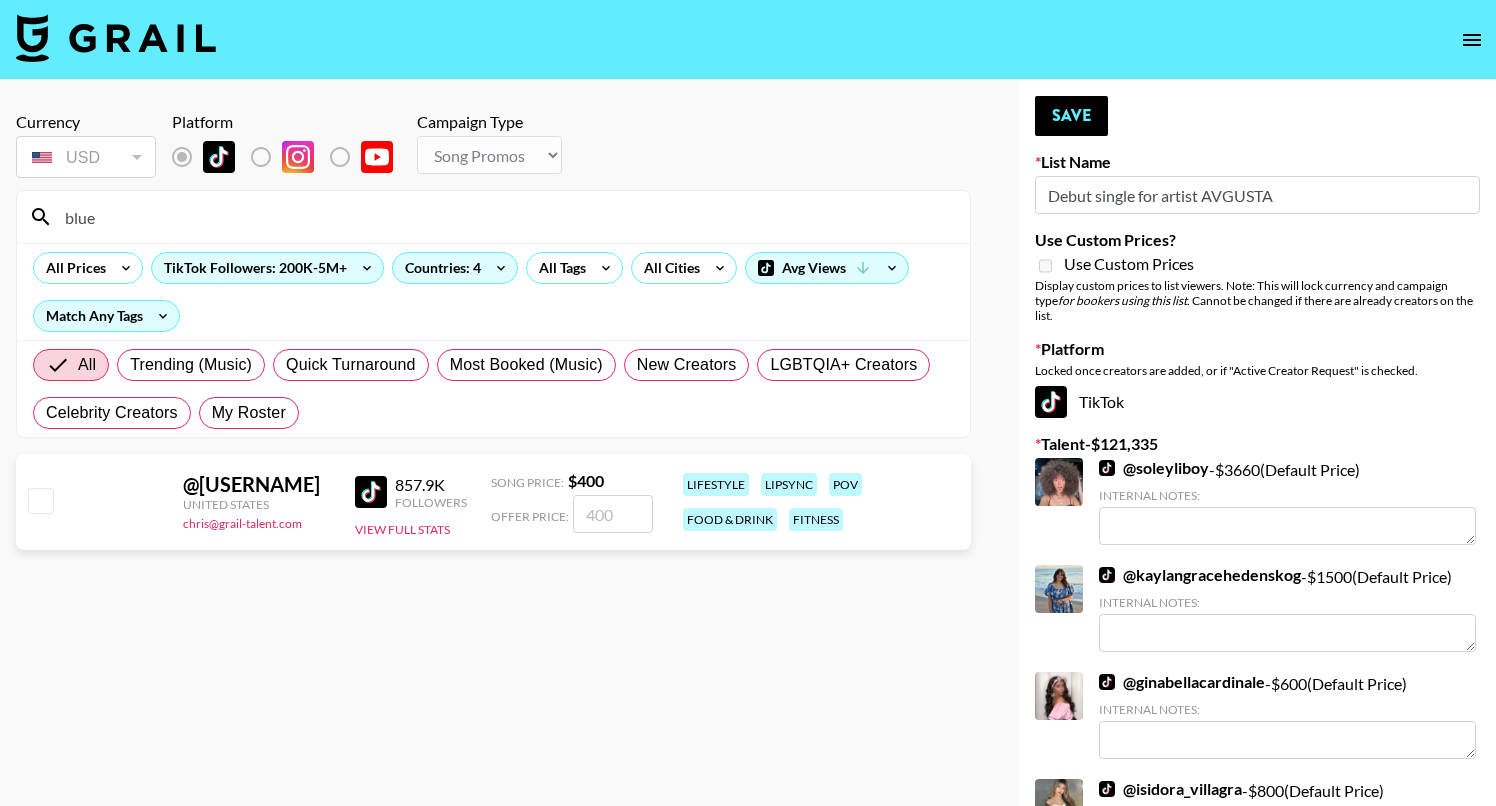 type on "blue" 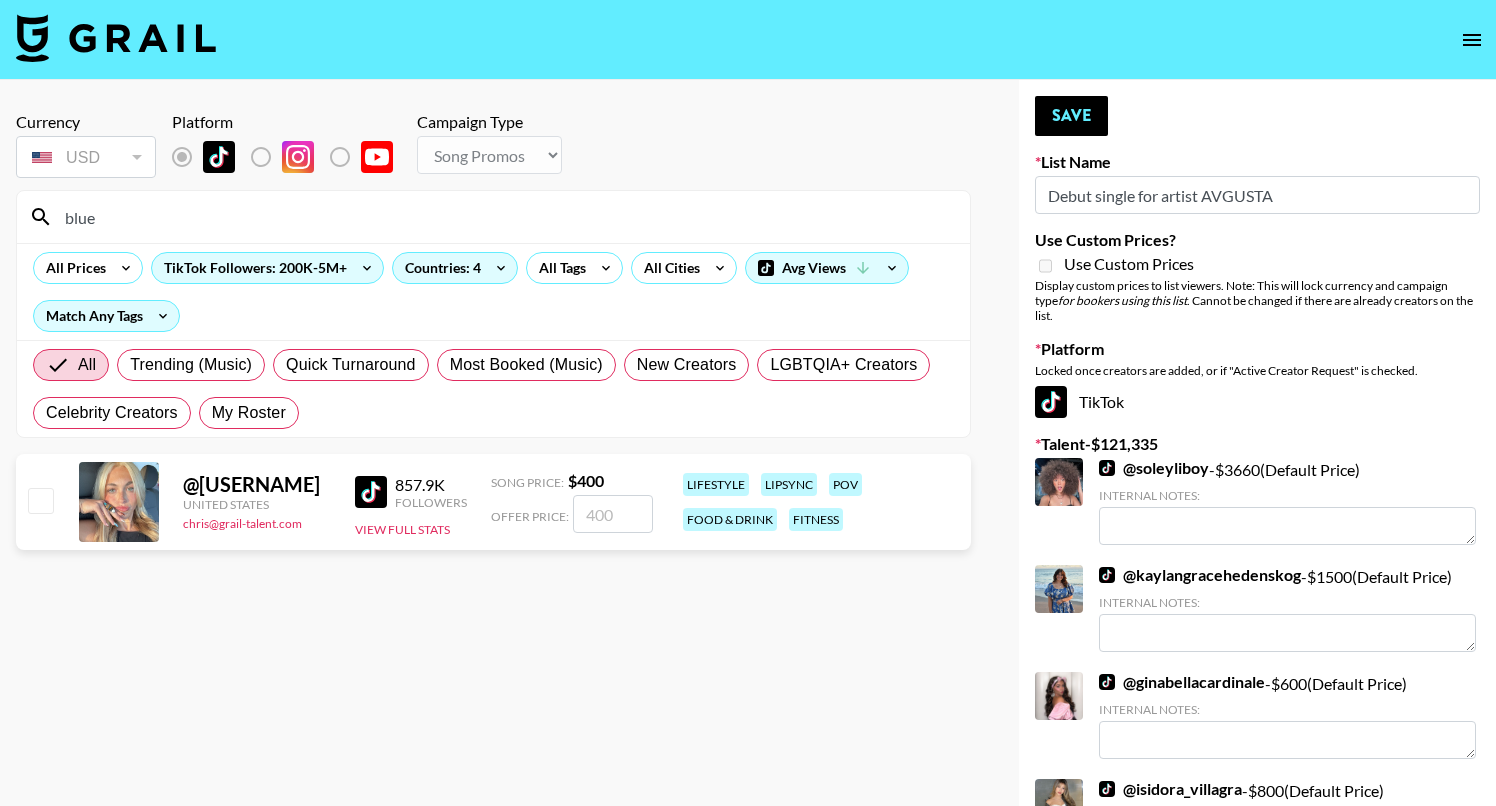 click at bounding box center [40, 500] 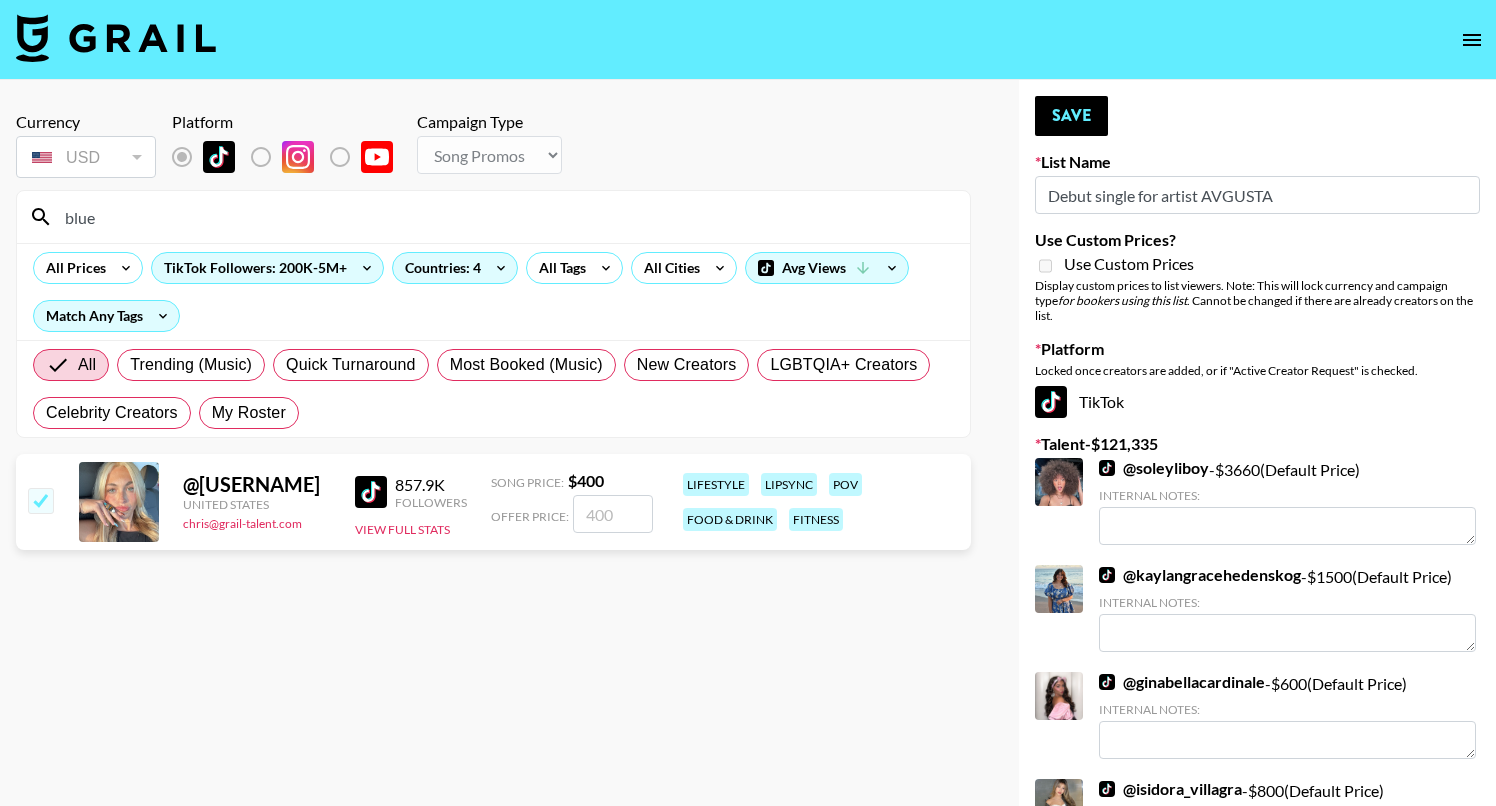 checkbox on "true" 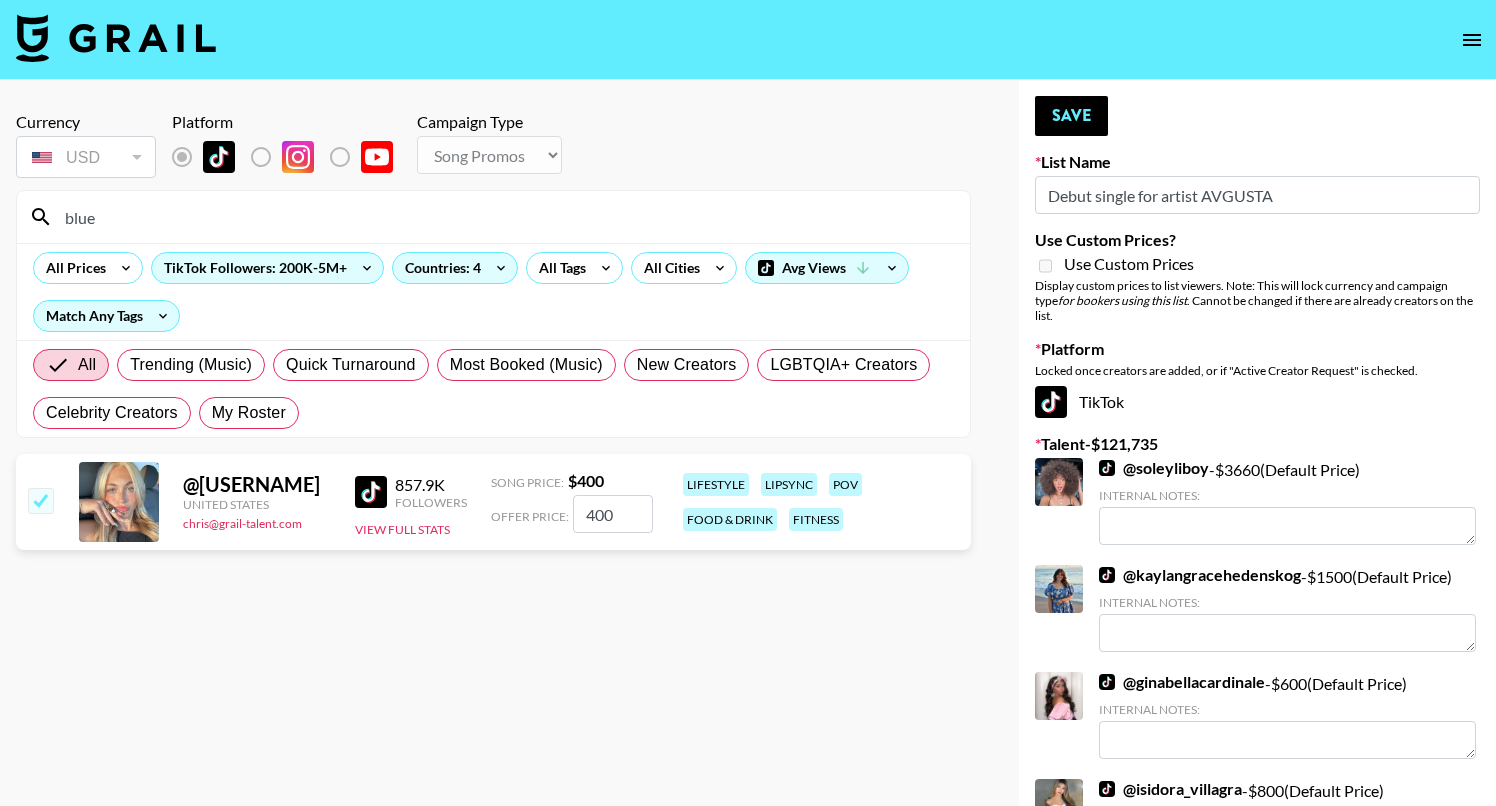 click on "blue" at bounding box center (505, 217) 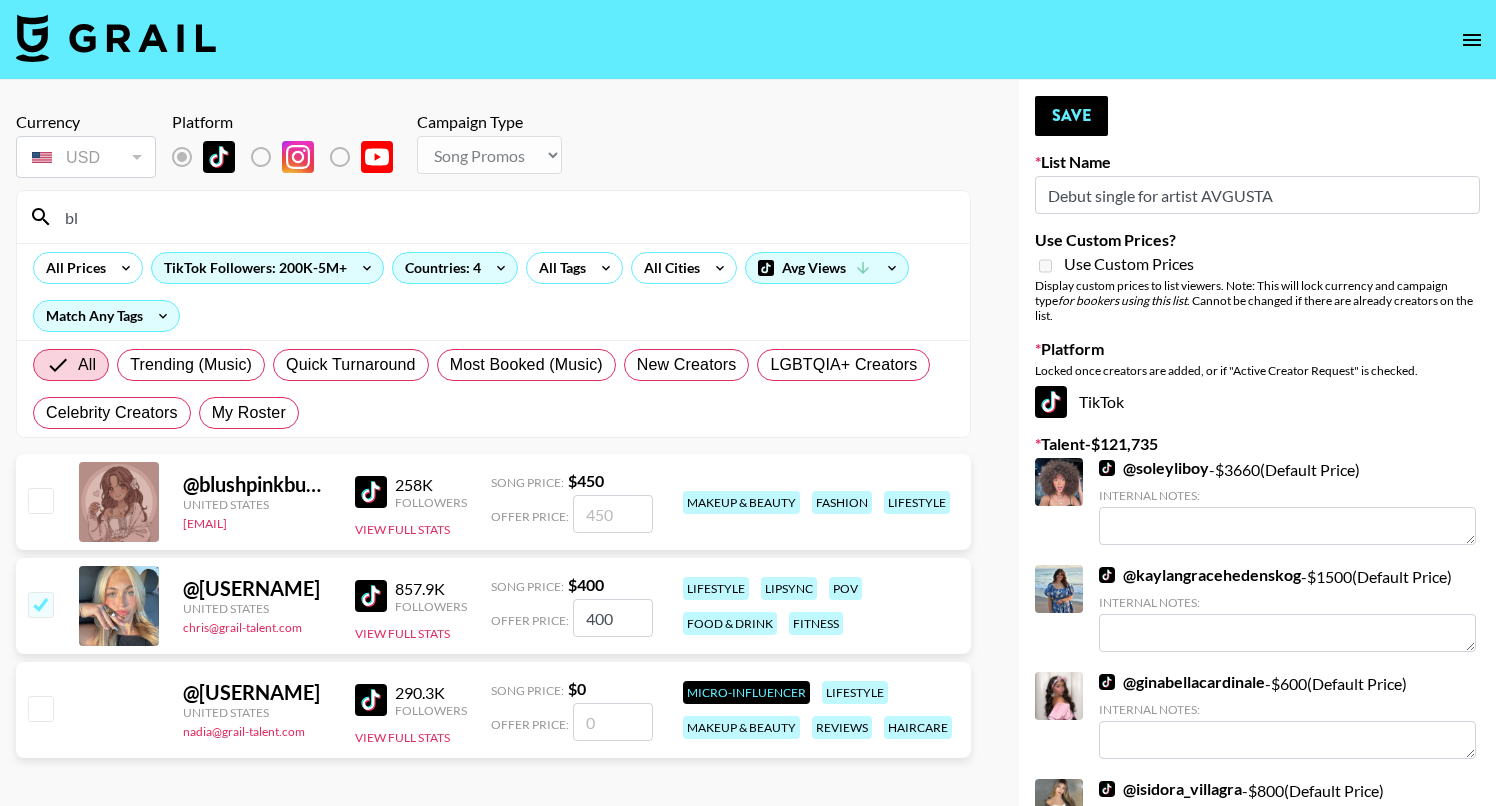 type on "b" 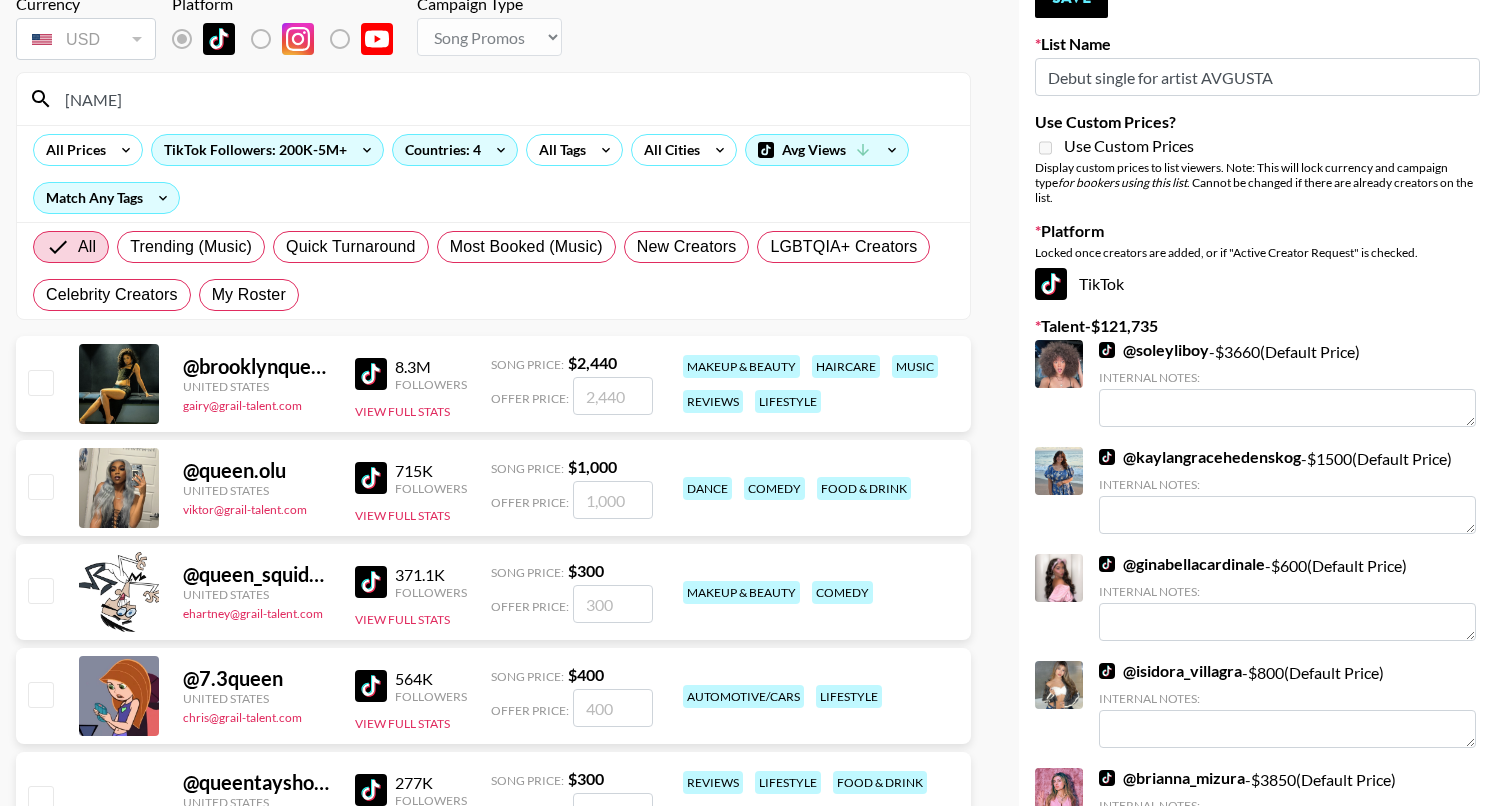 scroll, scrollTop: 148, scrollLeft: 0, axis: vertical 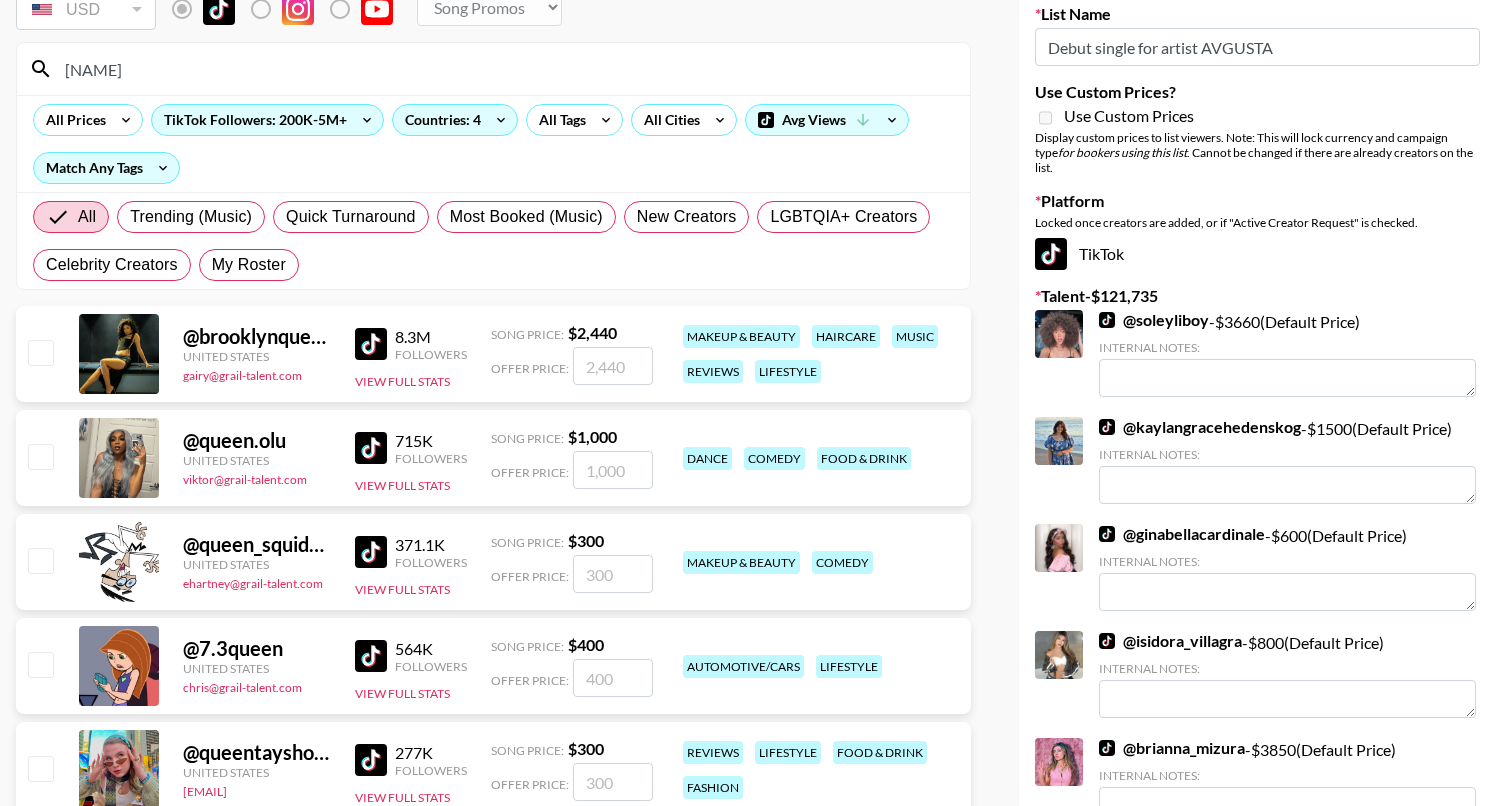 type on "[NAME]" 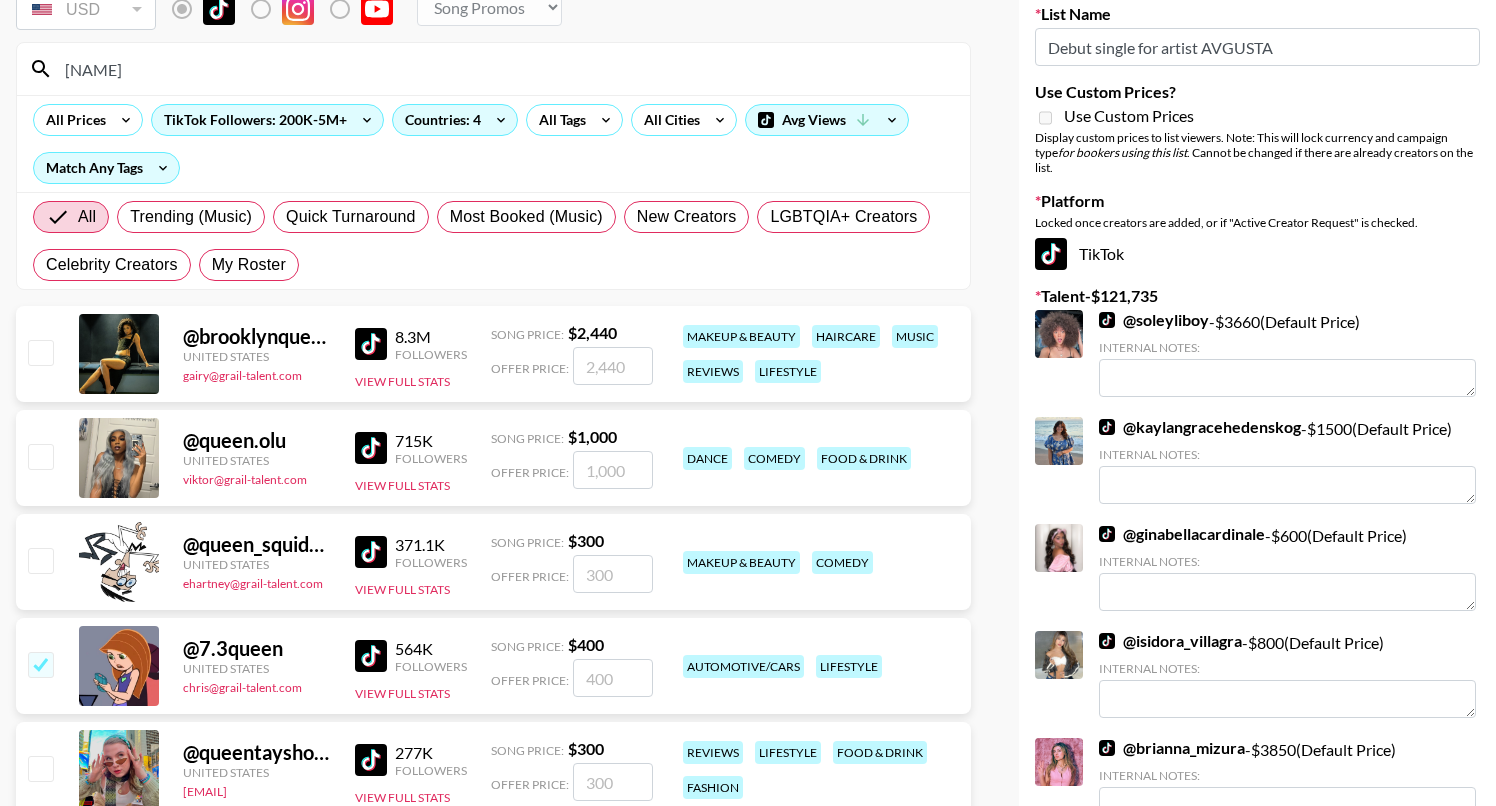 checkbox on "true" 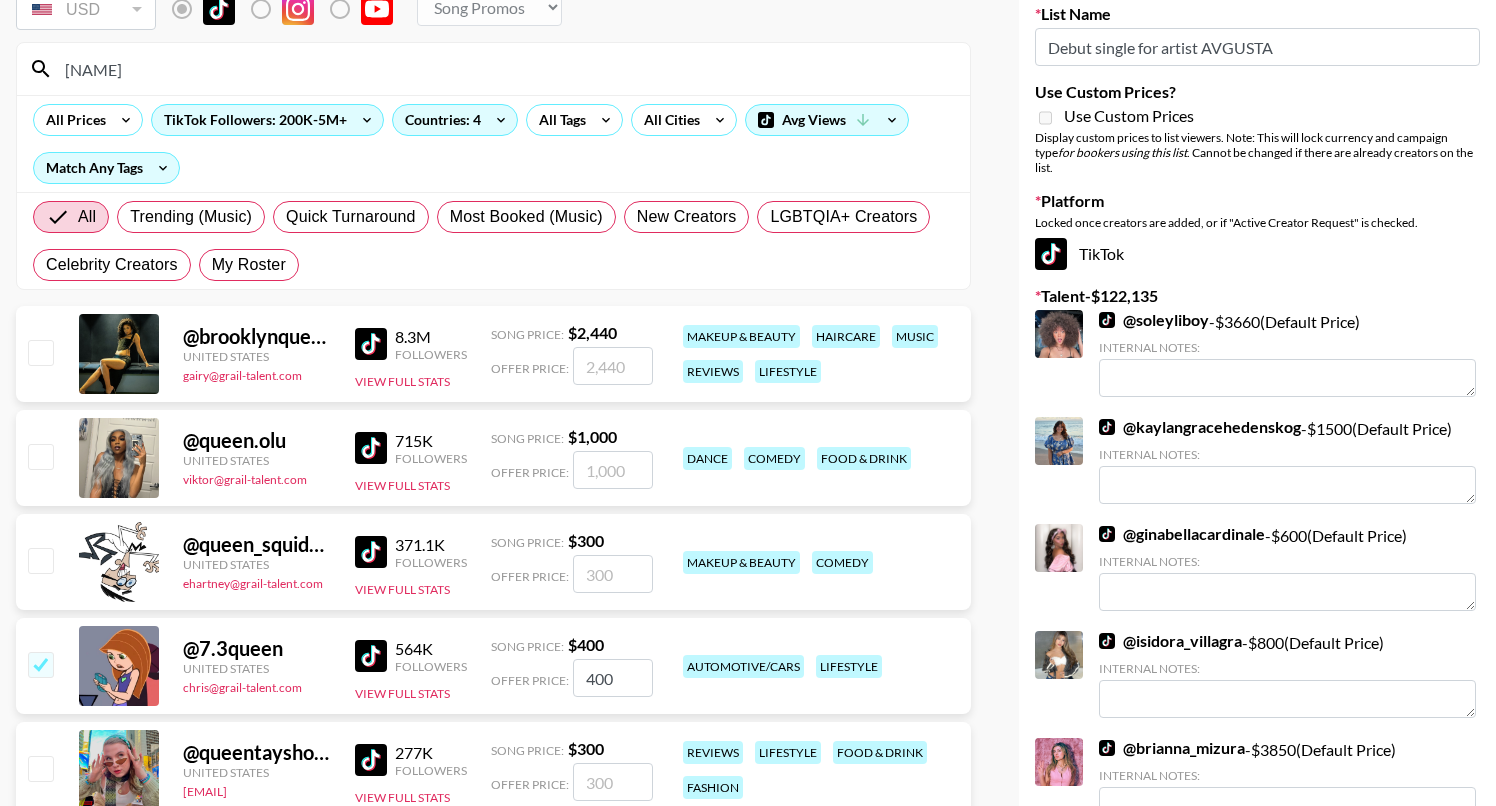 click on "[NAME]" at bounding box center [505, 69] 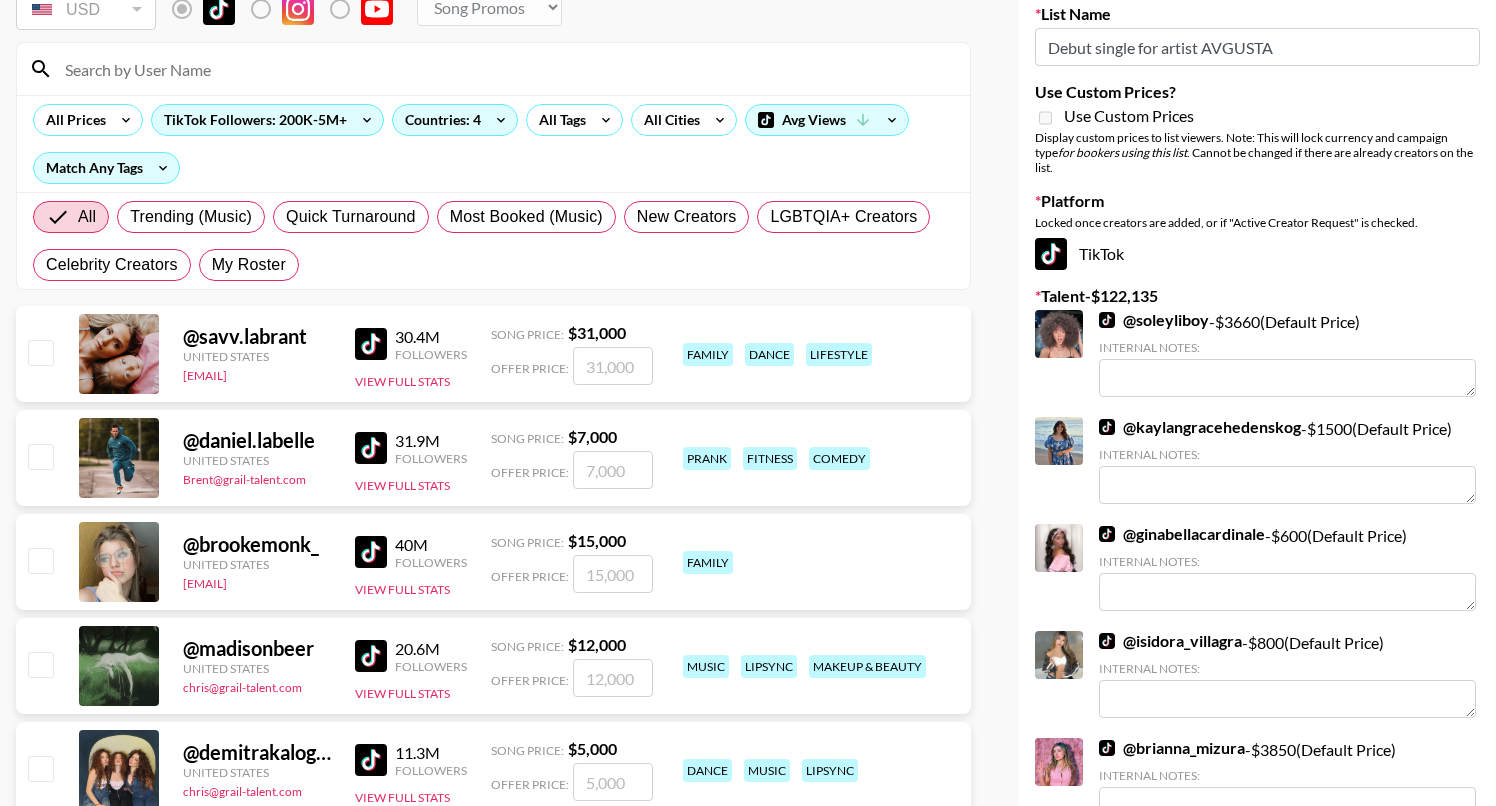 click at bounding box center (505, 69) 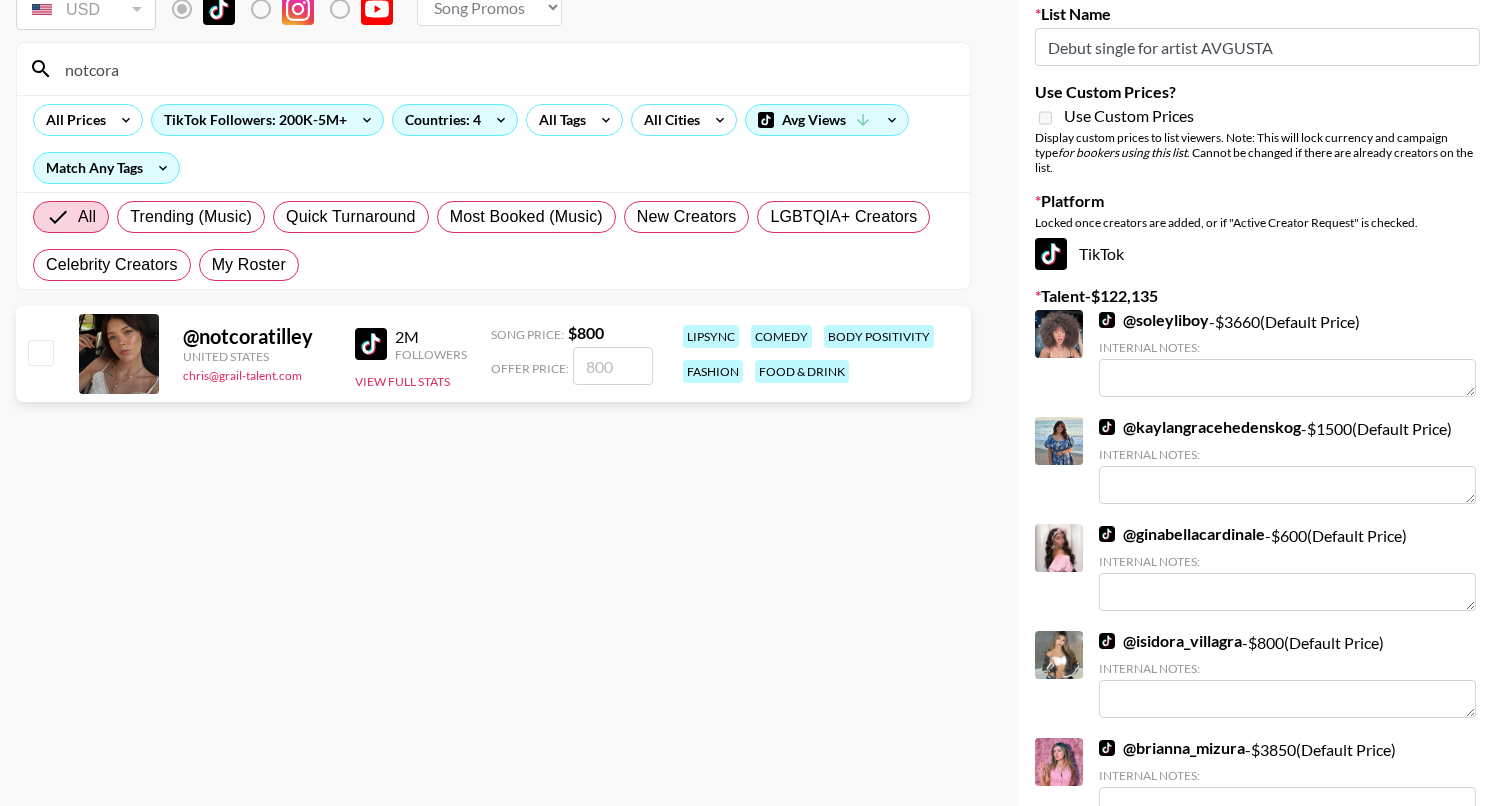 type on "notcora" 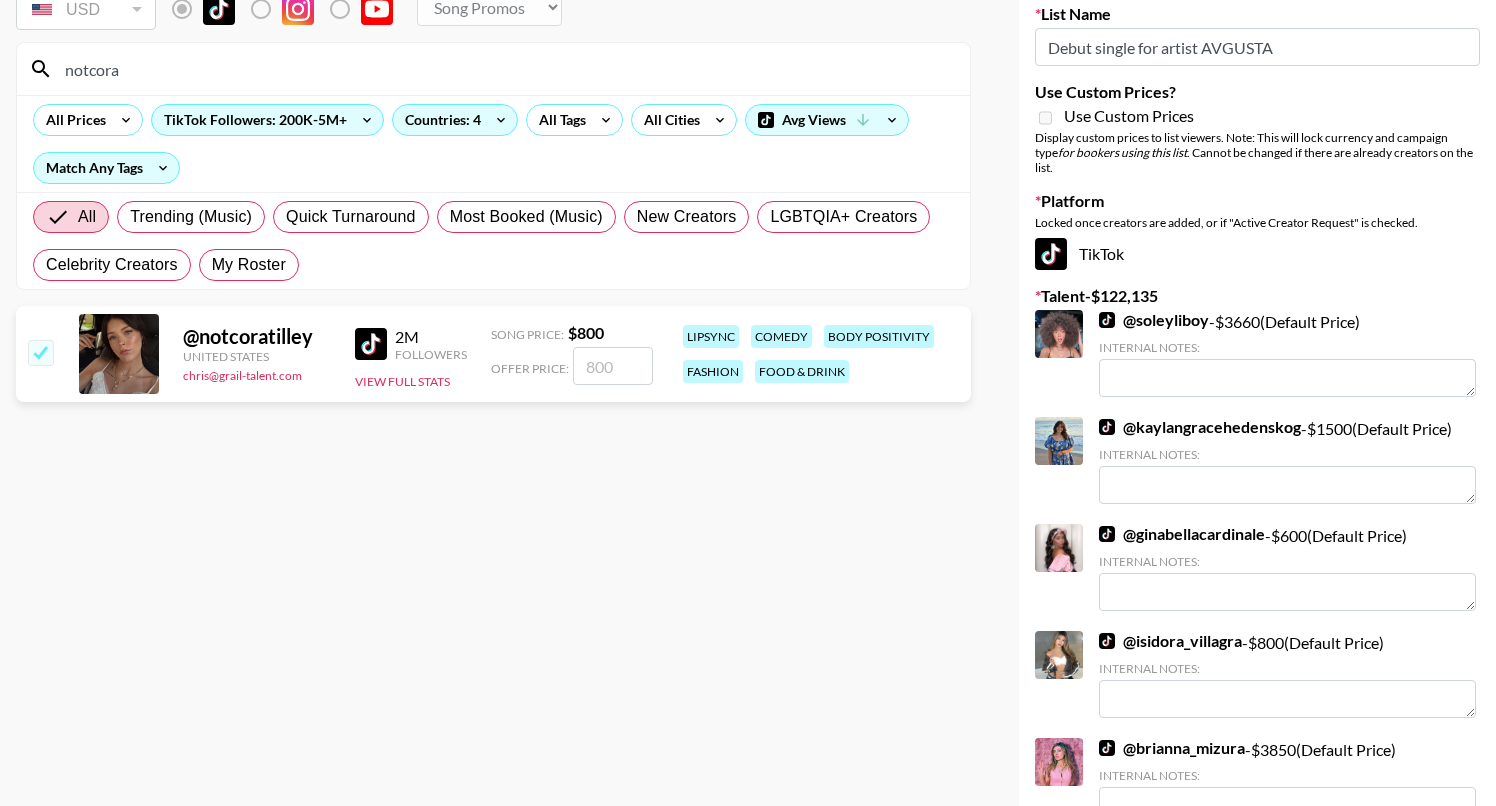 checkbox on "true" 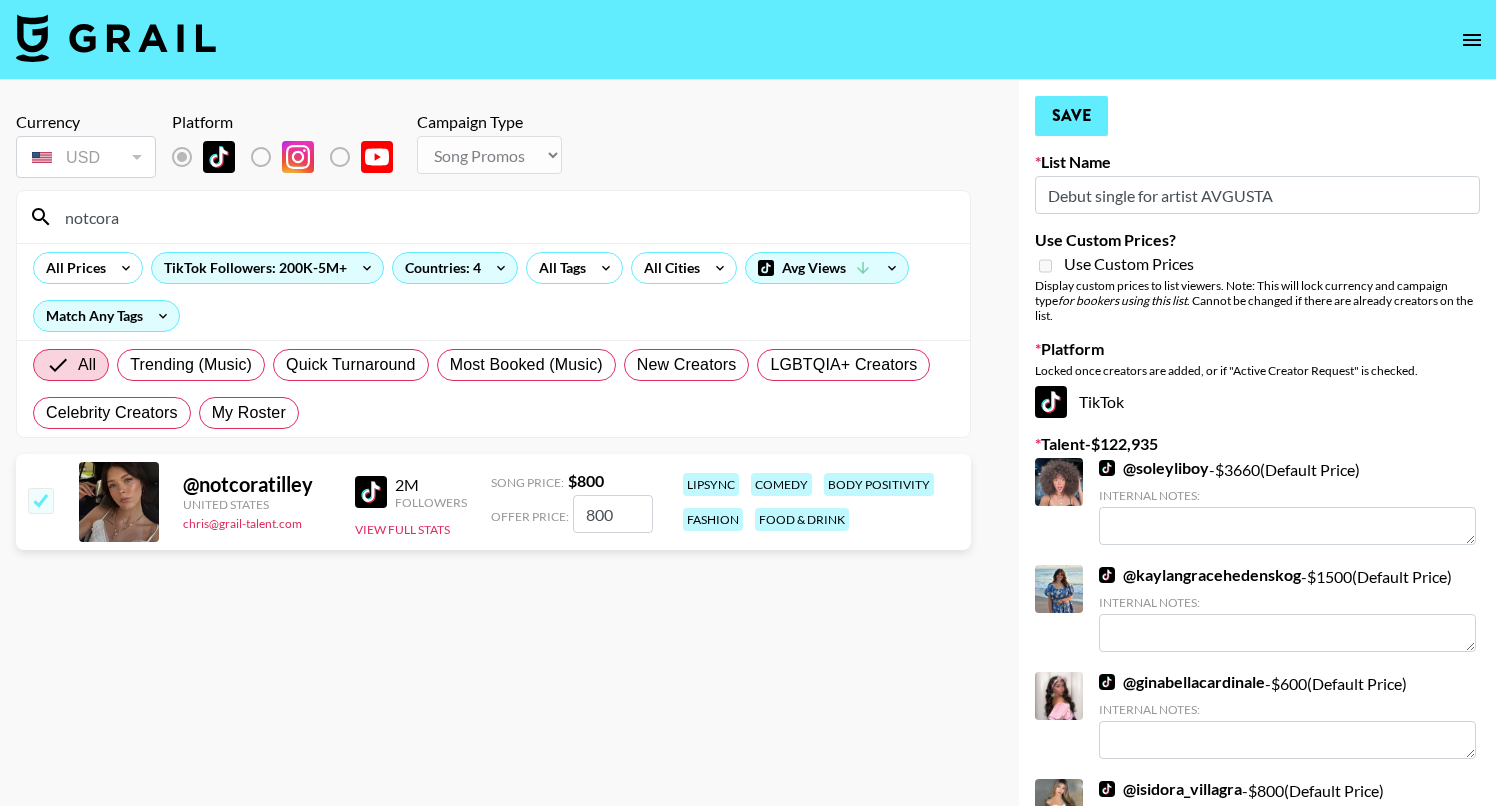 scroll, scrollTop: 0, scrollLeft: 0, axis: both 